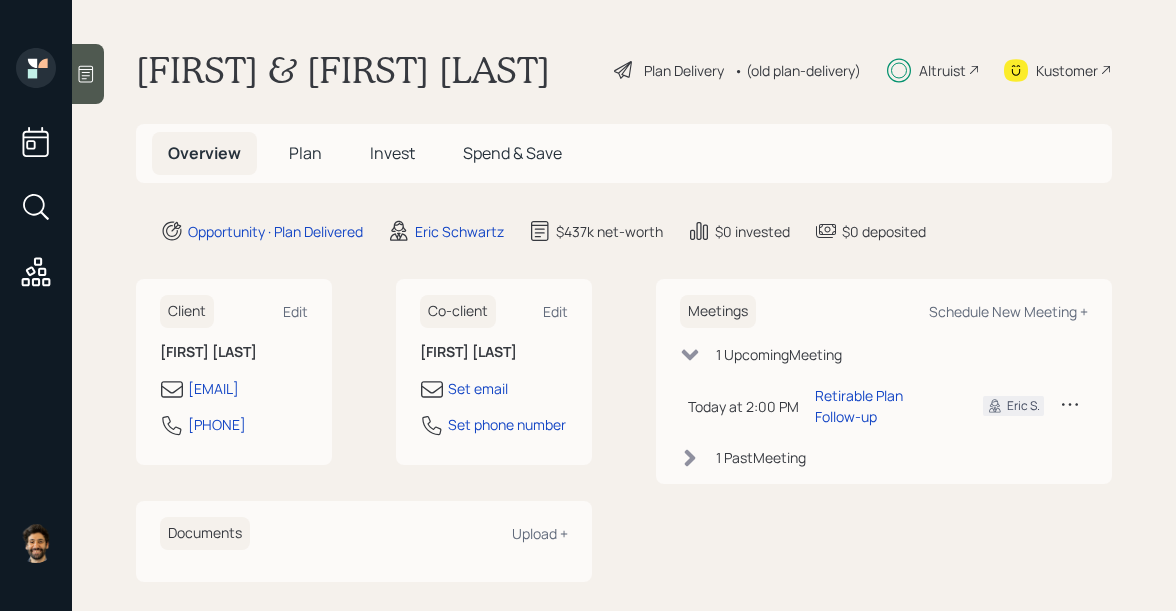 scroll, scrollTop: 0, scrollLeft: 0, axis: both 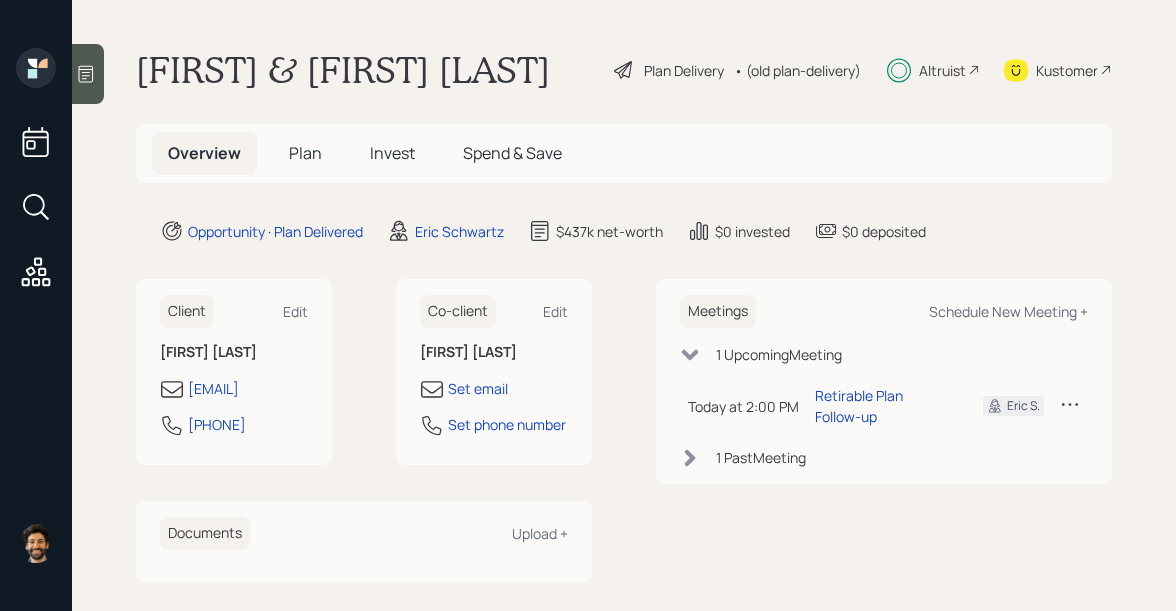 click on "• (old plan-delivery)" at bounding box center (797, 70) 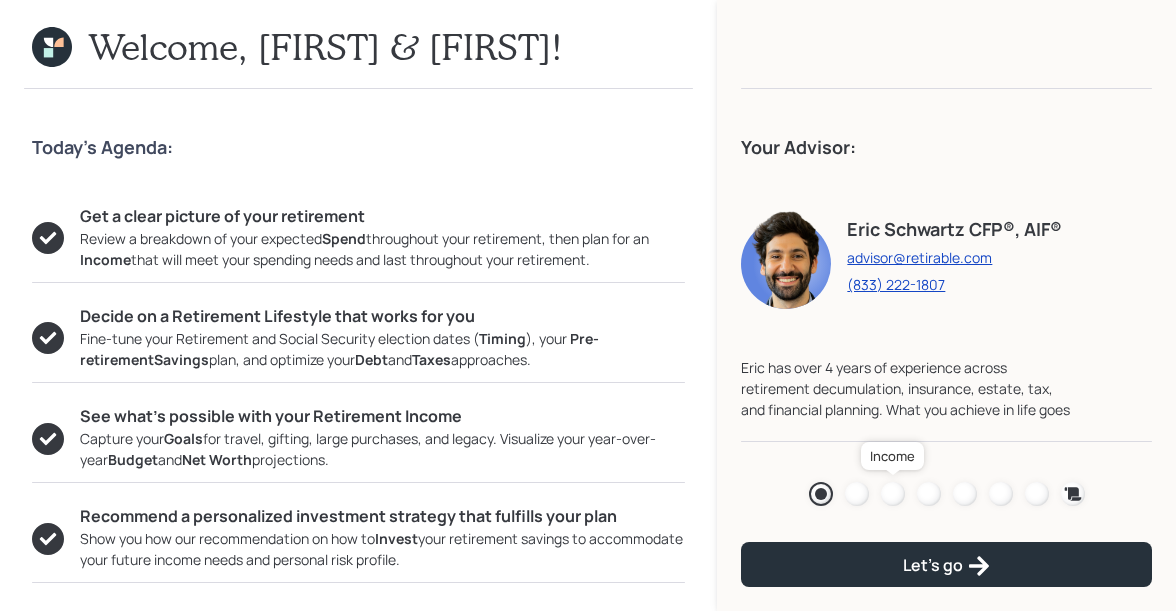 click at bounding box center [893, 494] 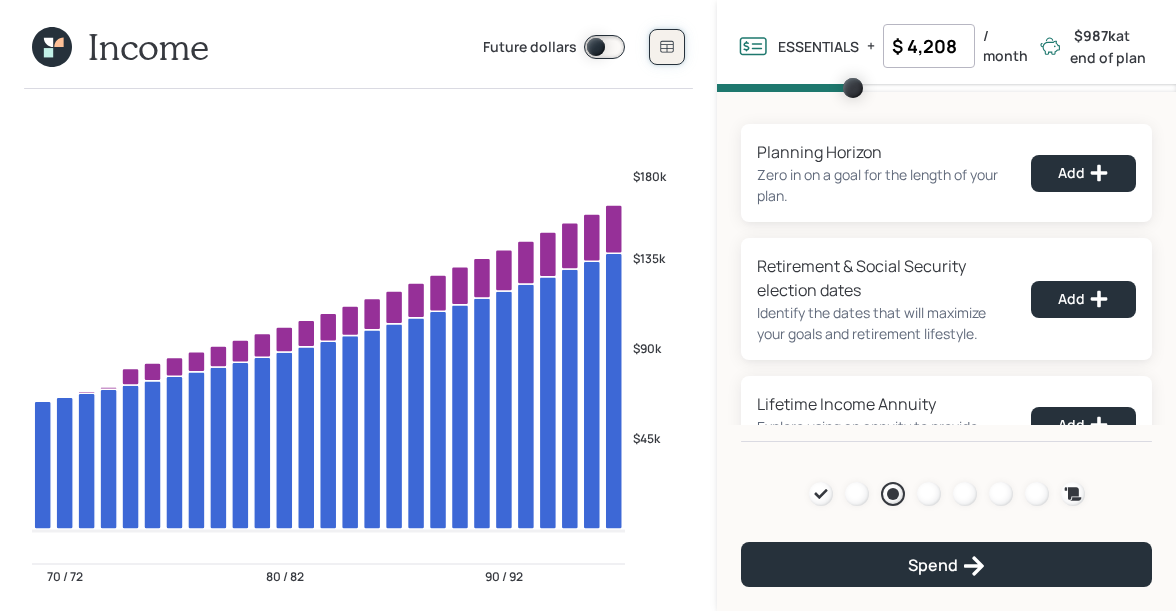 click at bounding box center (667, 47) 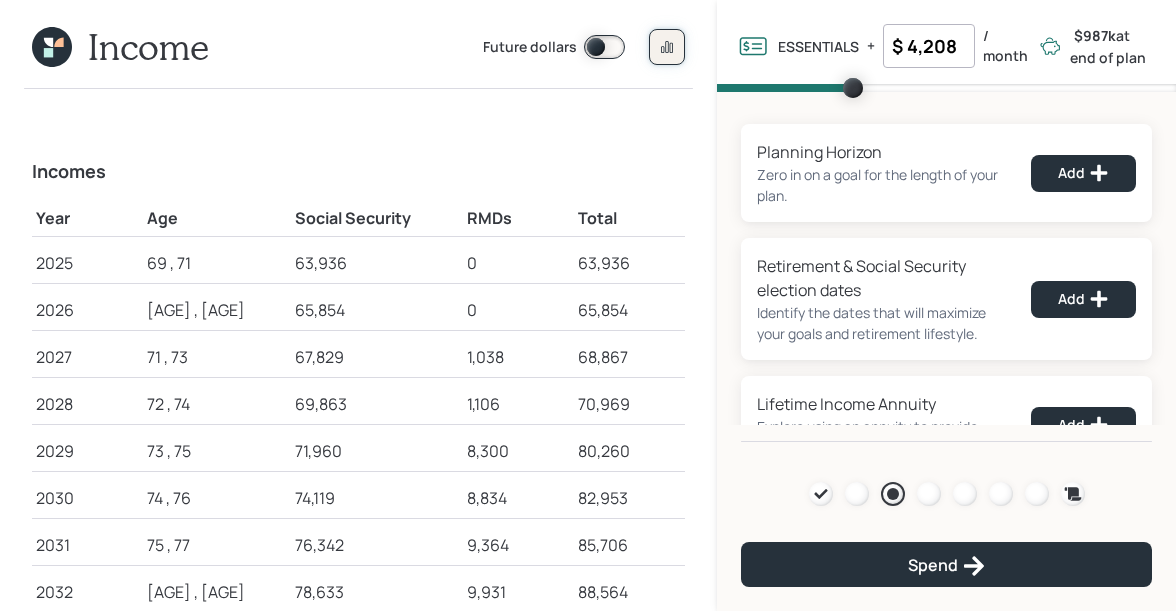 click at bounding box center (667, 47) 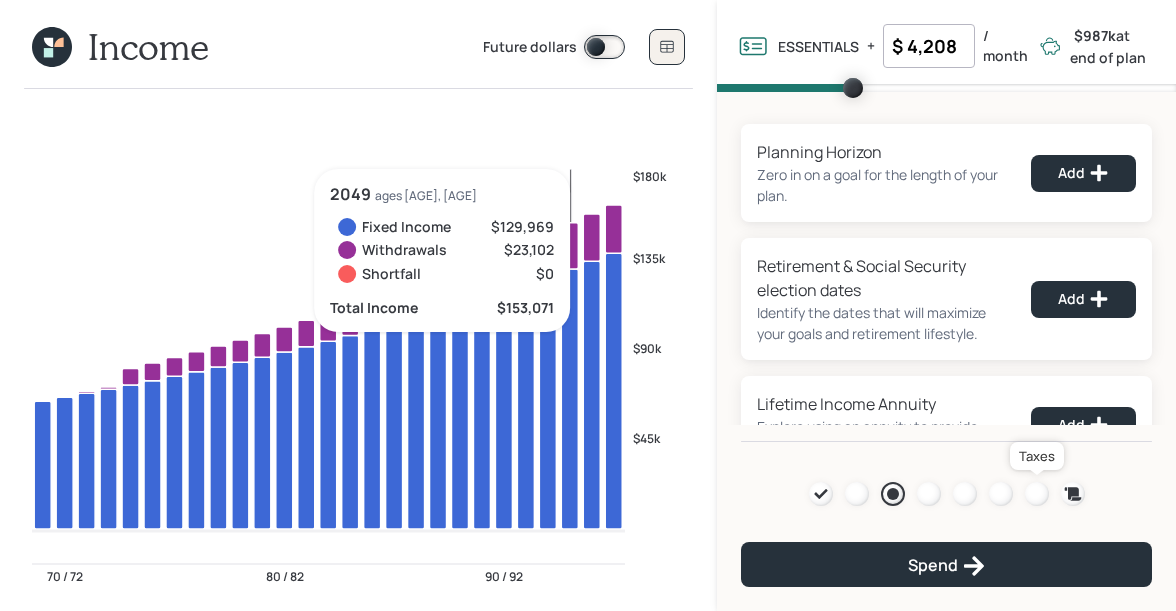 click on "Agenda Review Income Spend Net-worth Budget Taxes Invest" at bounding box center (946, 494) 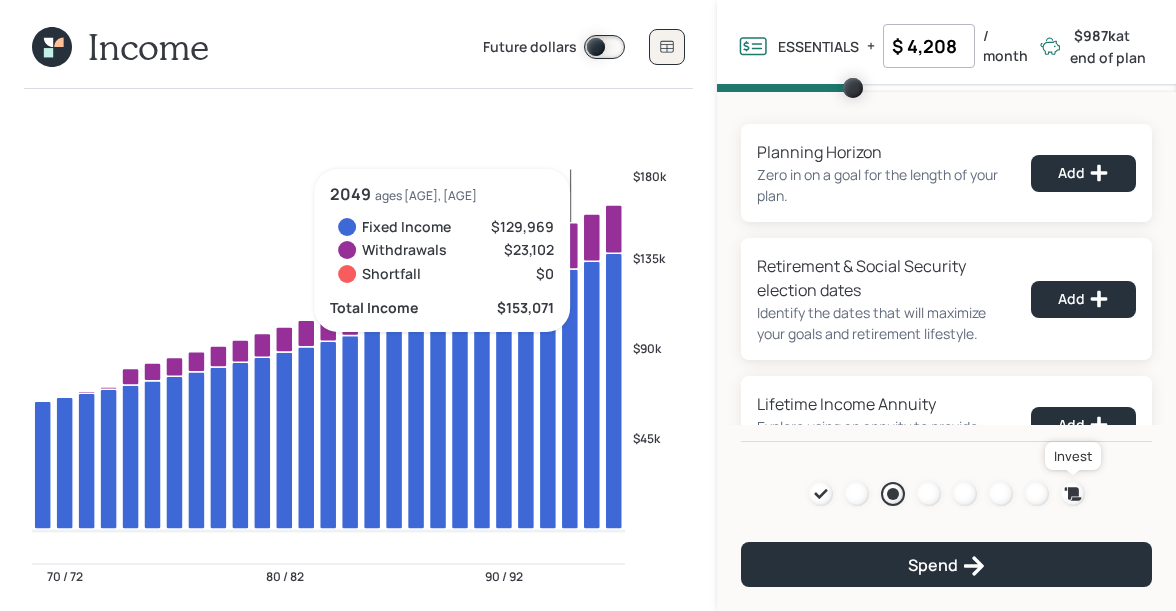 click at bounding box center (1073, 494) 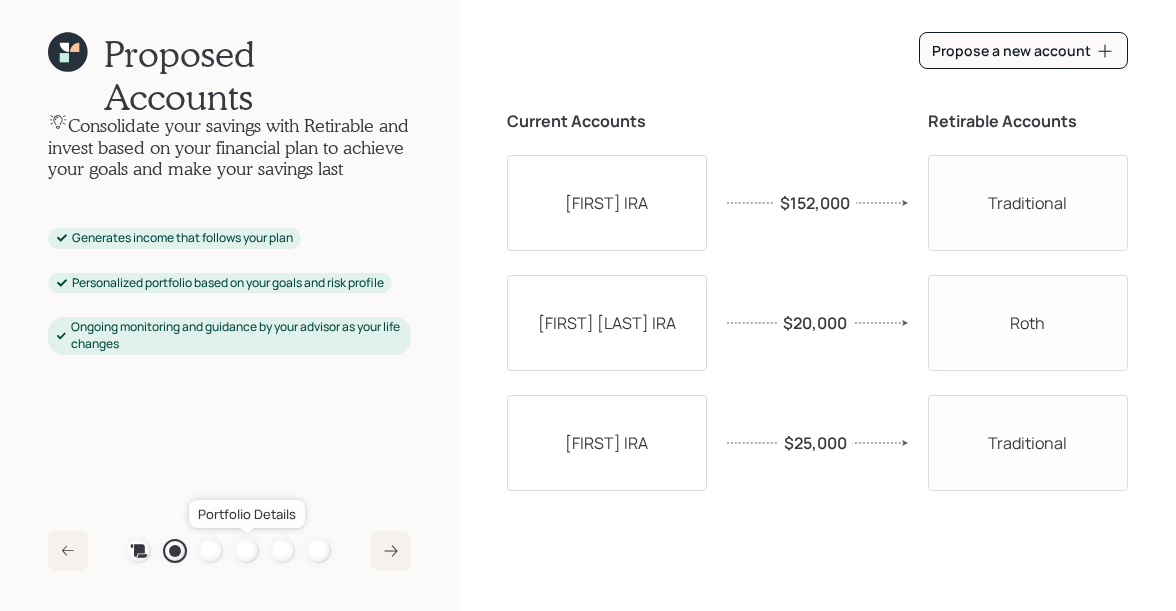click at bounding box center (247, 551) 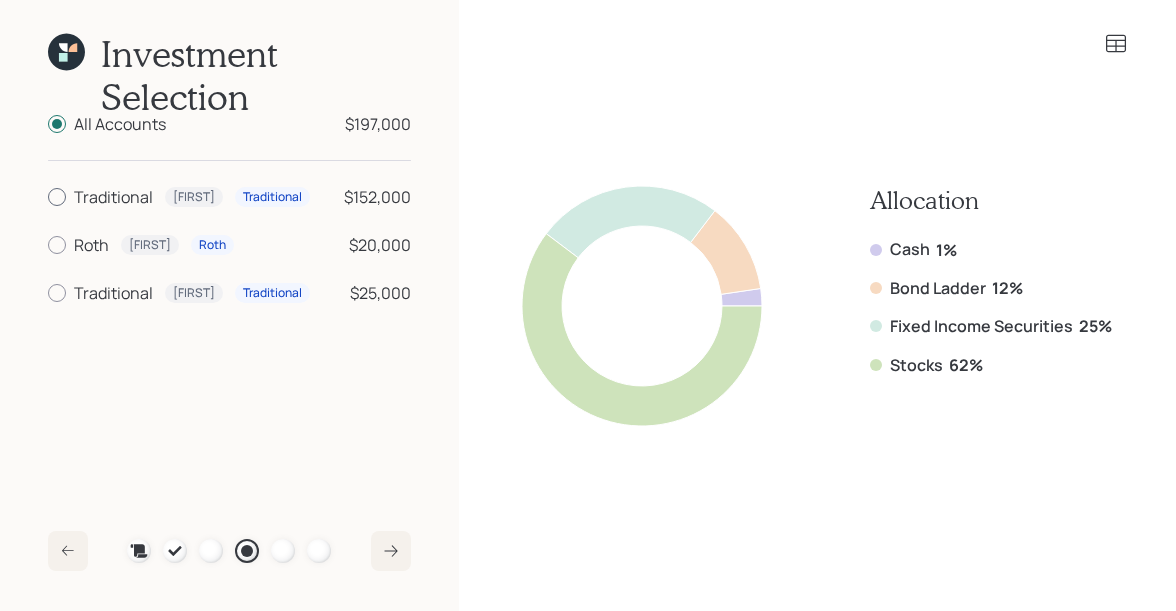 click at bounding box center [57, 197] 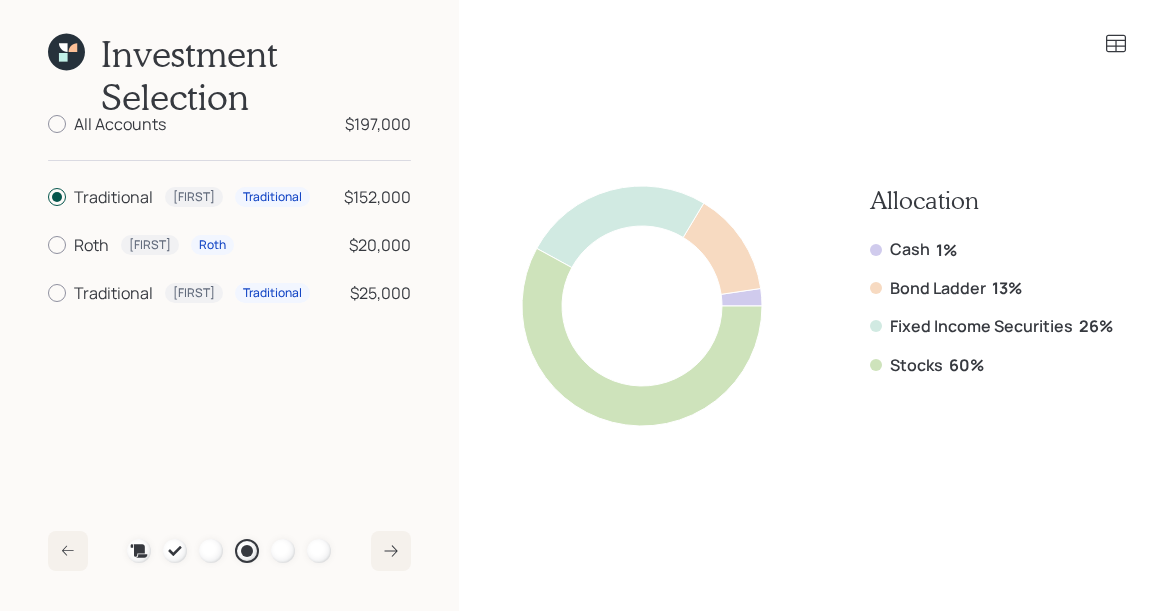 click on "$152,000" at bounding box center (377, 197) 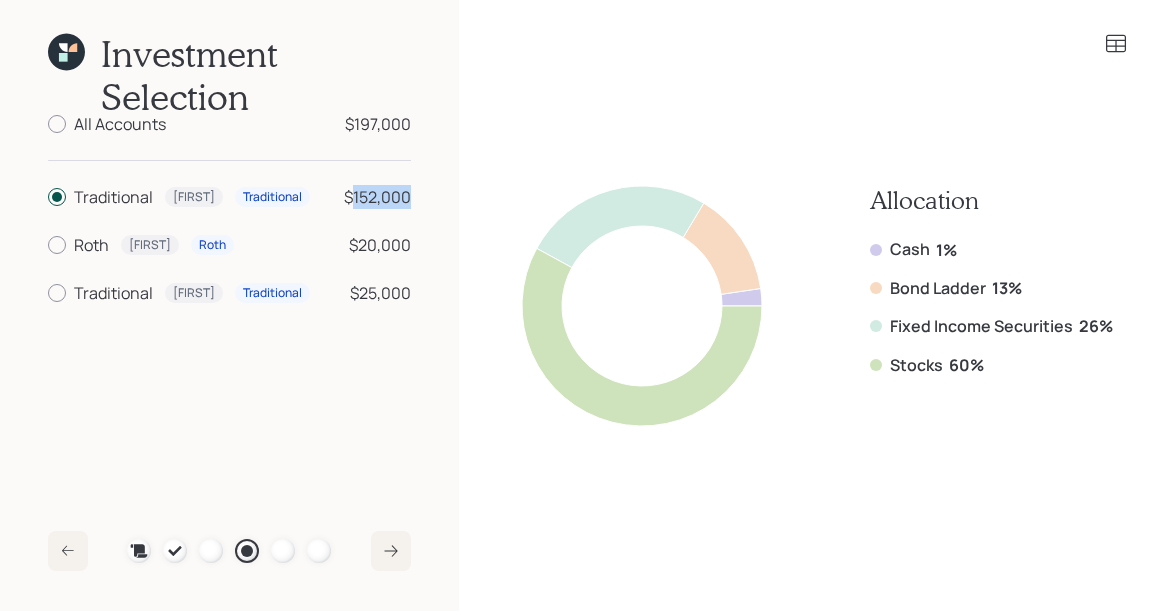 click on "$152,000" at bounding box center (377, 197) 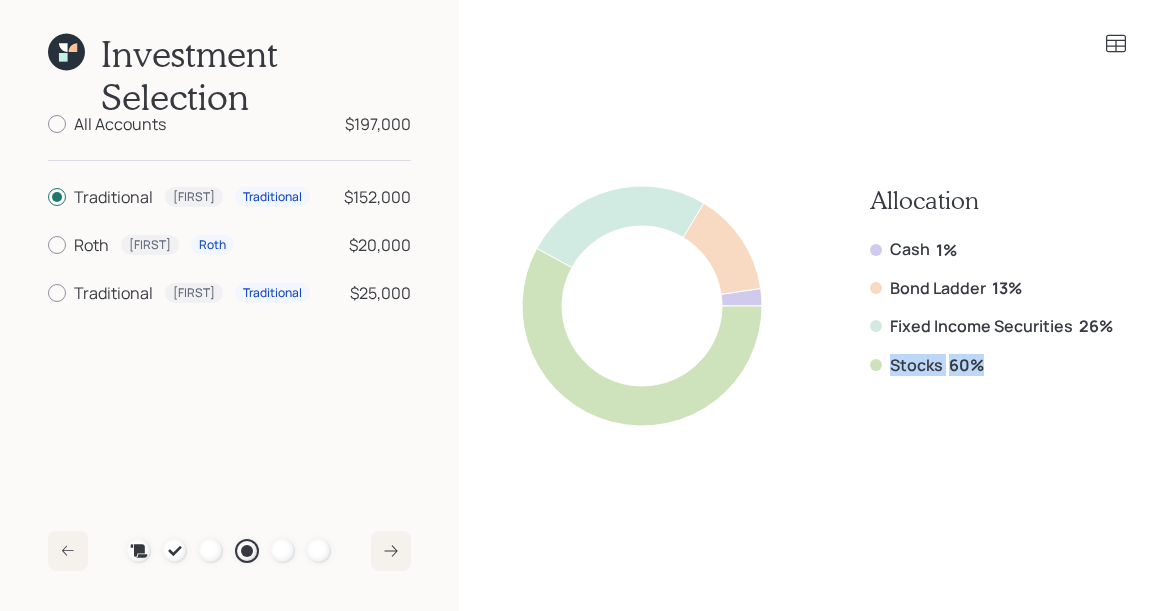 drag, startPoint x: 980, startPoint y: 367, endPoint x: 882, endPoint y: 365, distance: 98.02041 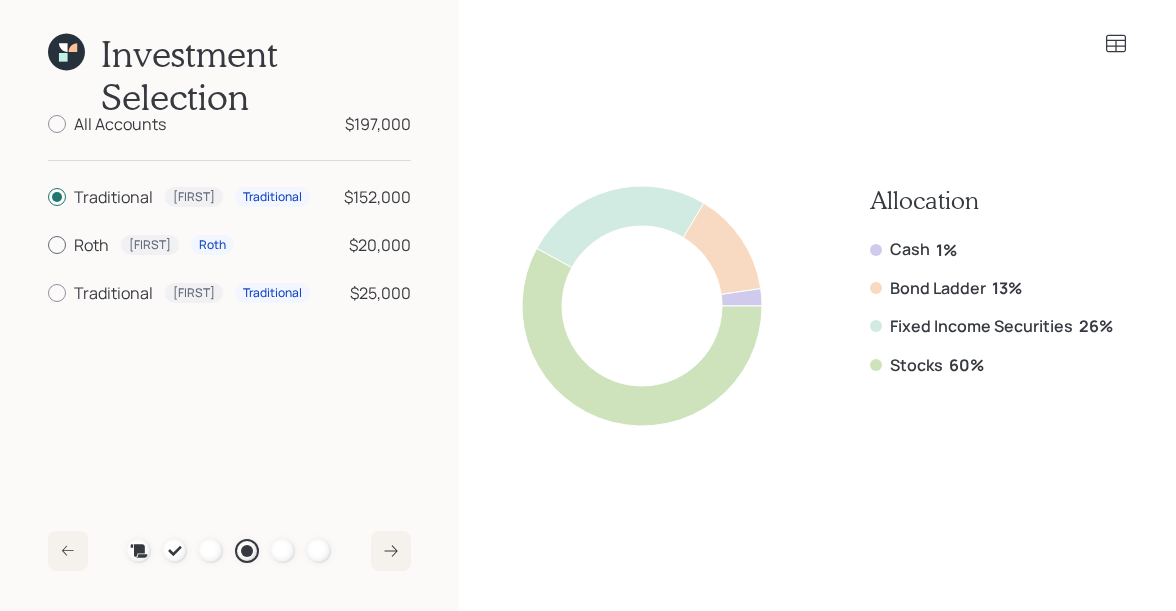 click at bounding box center (57, 245) 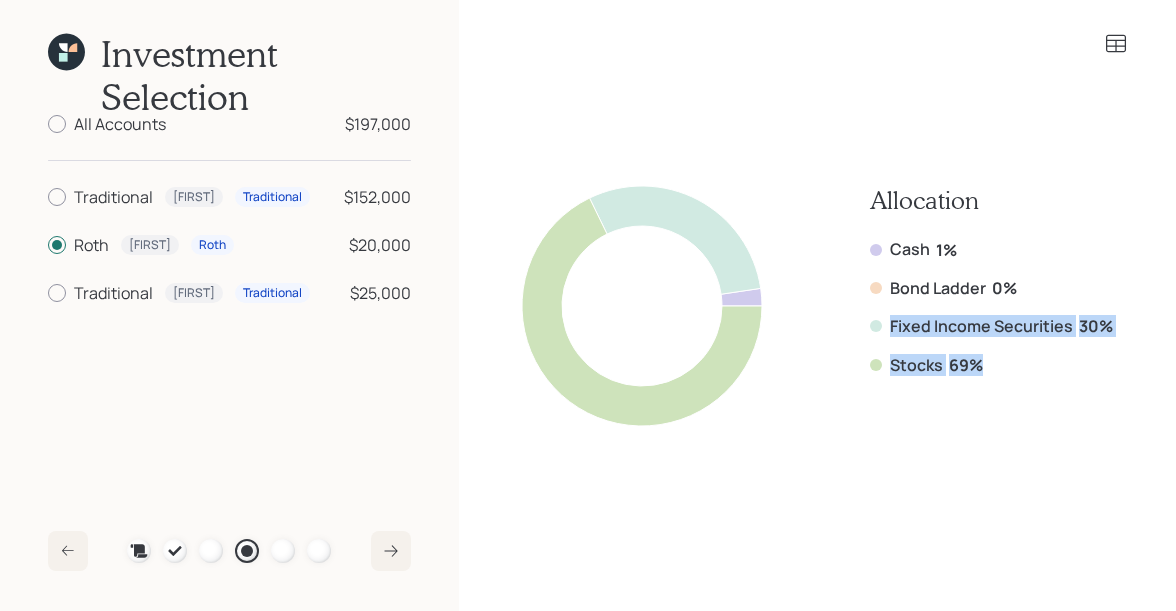 drag, startPoint x: 979, startPoint y: 370, endPoint x: 833, endPoint y: 340, distance: 149.05032 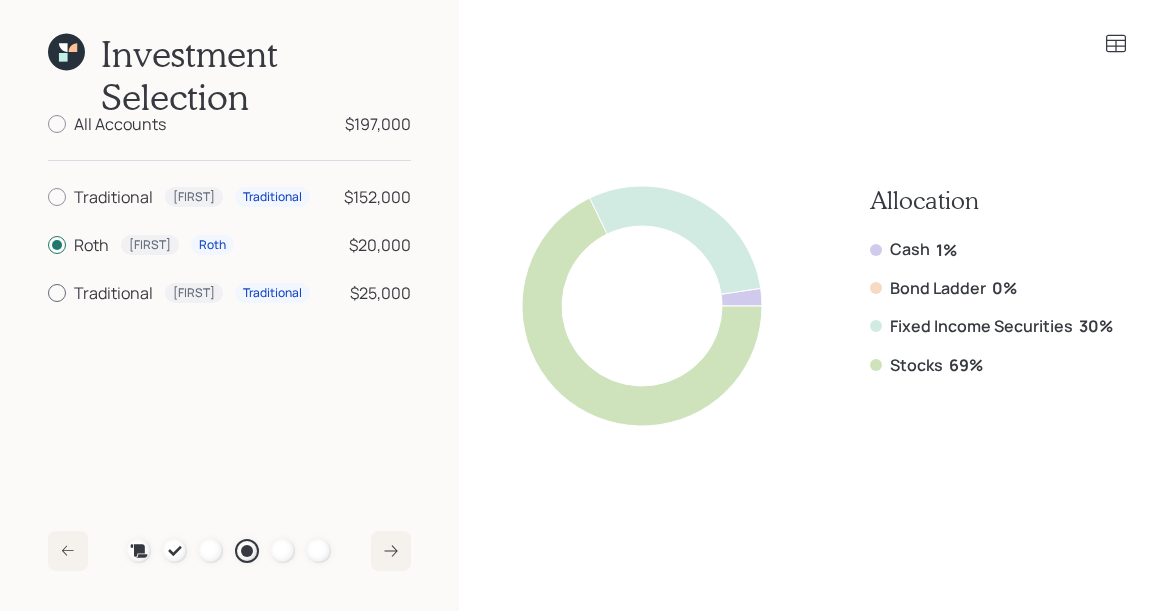 click on "Traditional" at bounding box center [113, 197] 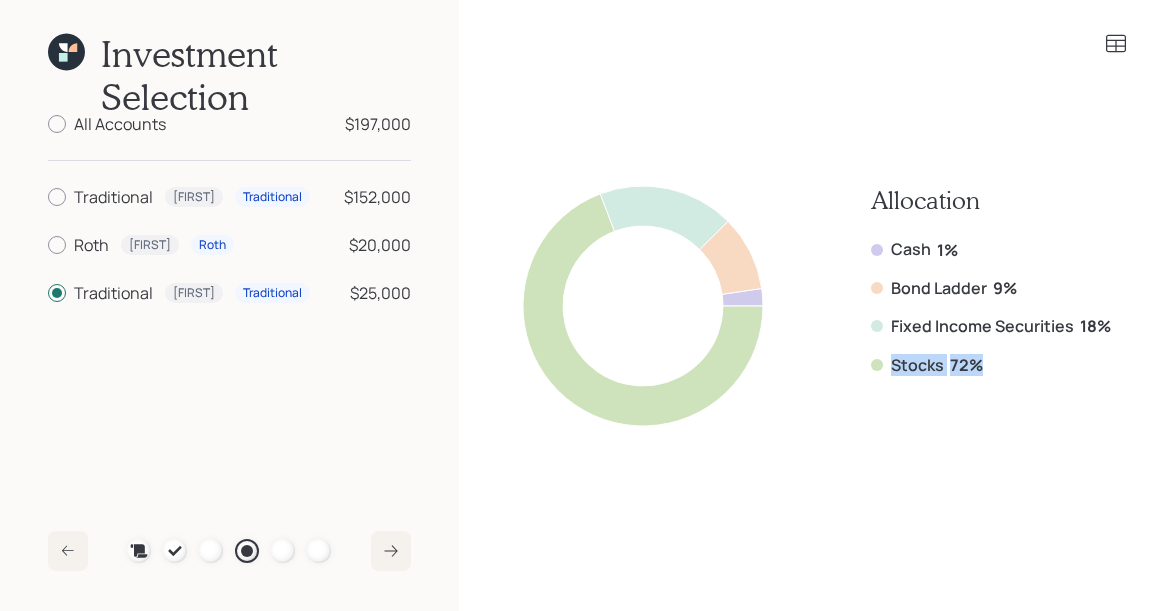 drag, startPoint x: 978, startPoint y: 365, endPoint x: 839, endPoint y: 363, distance: 139.01439 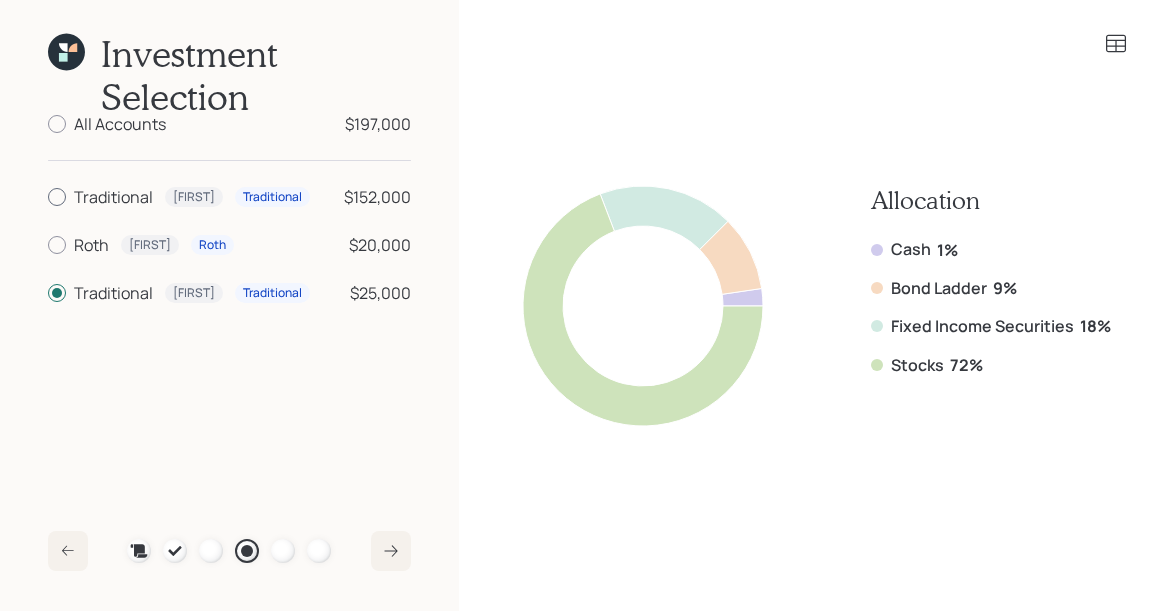 click on "Traditional" at bounding box center [113, 197] 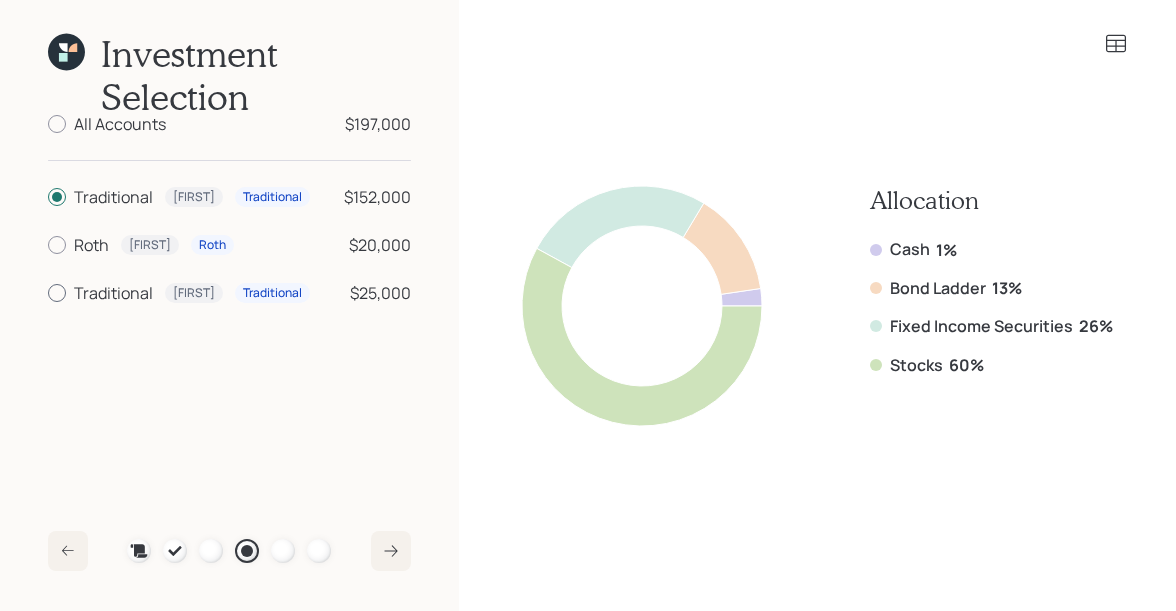 click on "Traditional" at bounding box center [91, 245] 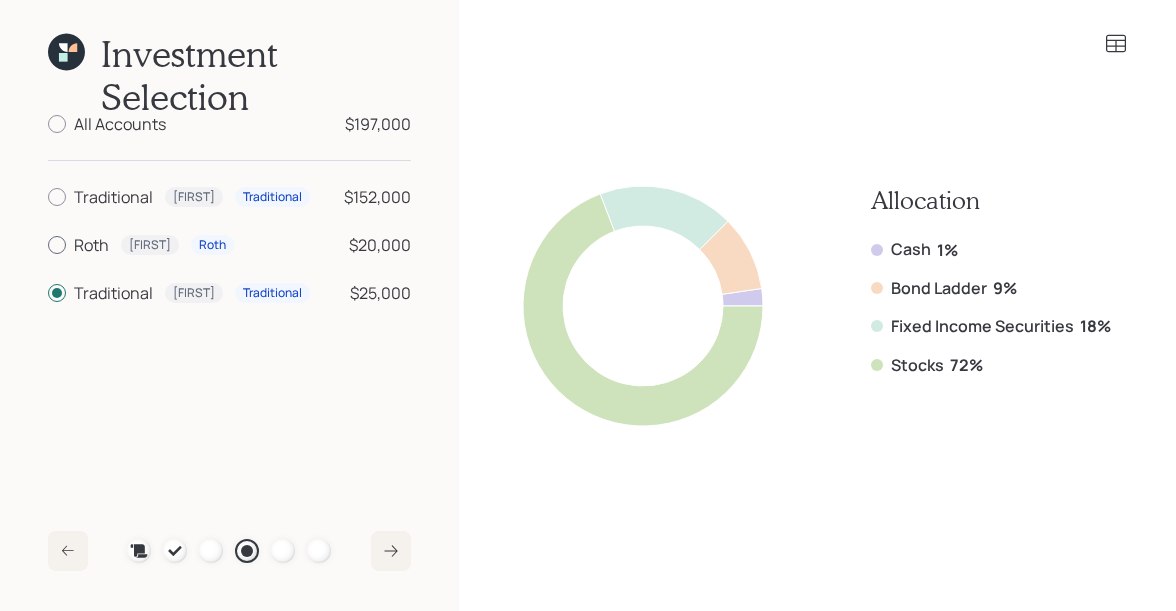 click on "Roth [FIRST] Roth $20,000" at bounding box center [242, 197] 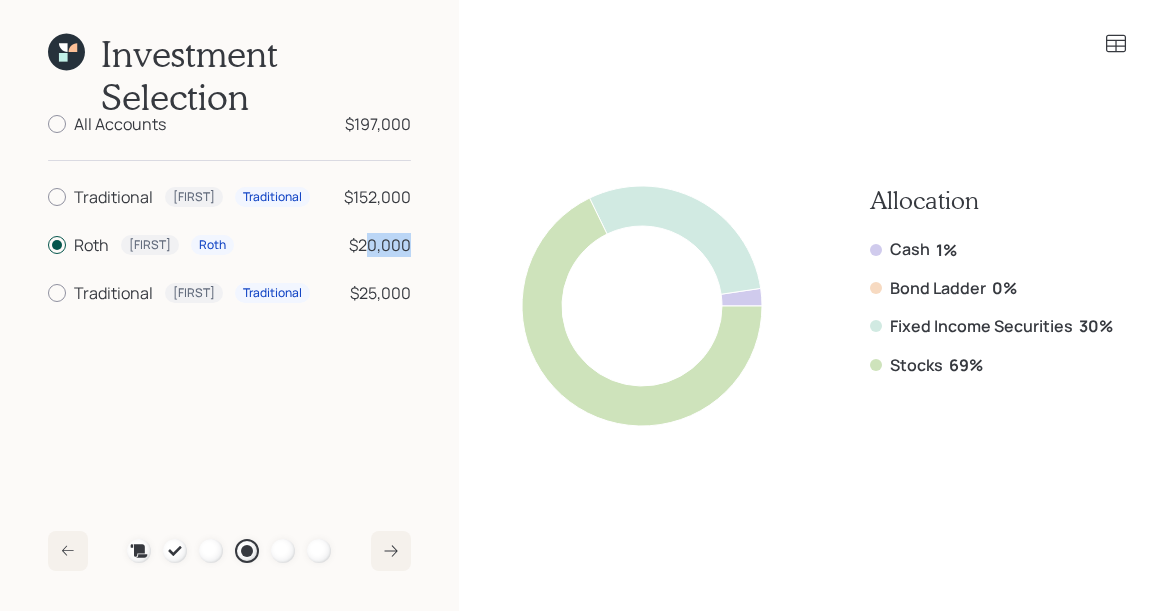 drag, startPoint x: 419, startPoint y: 241, endPoint x: 371, endPoint y: 241, distance: 48 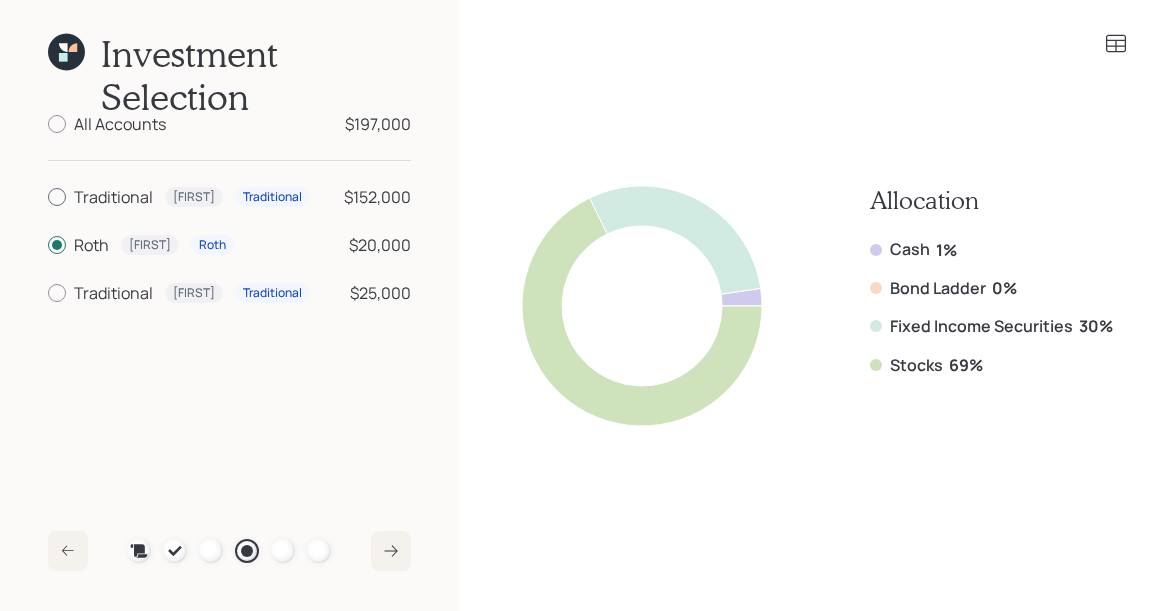 click on "$152,000" at bounding box center (377, 197) 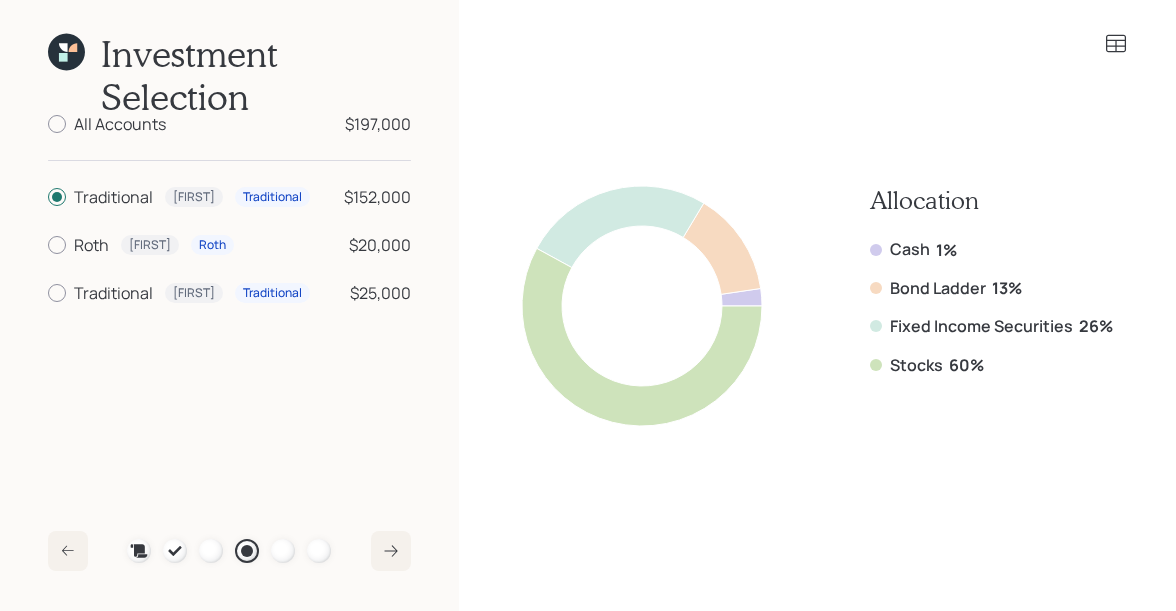 click on "Investment Selection All Accounts $197,000 Traditional [FIRST] Traditional $152,000 Roth [FIRST] Roth $20,000 Traditional [FIRST] Traditional $25,000 Plan Recommended Accounts Investment Strategy Portfolio Details Pricing Become a Client" at bounding box center (229, 305) 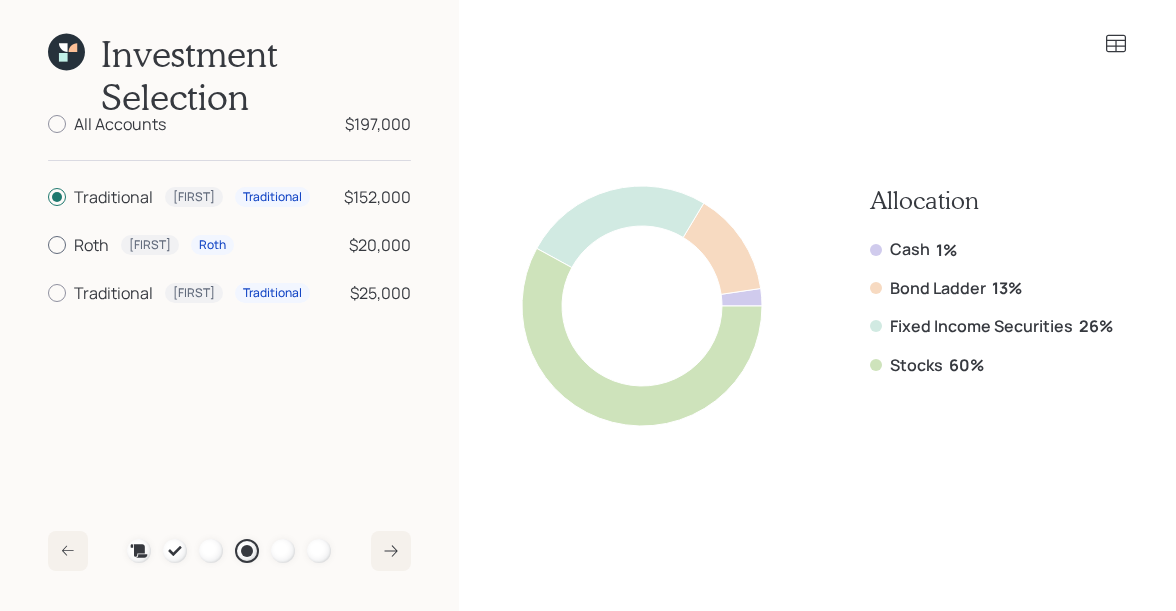 click on "$20,000" at bounding box center [380, 245] 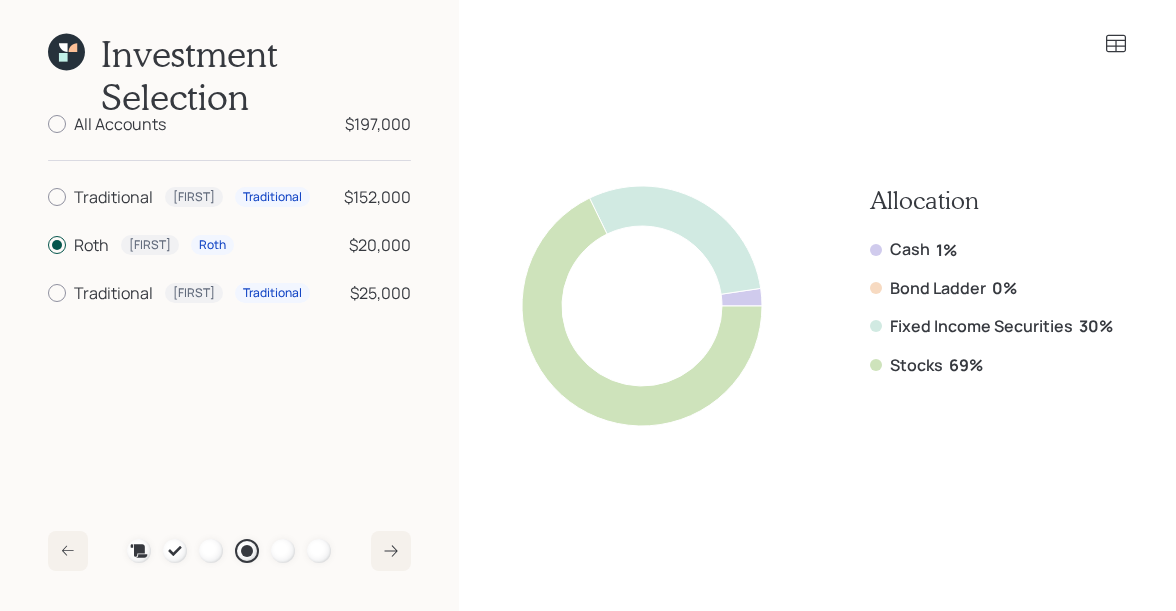 click on "$20,000" at bounding box center (380, 245) 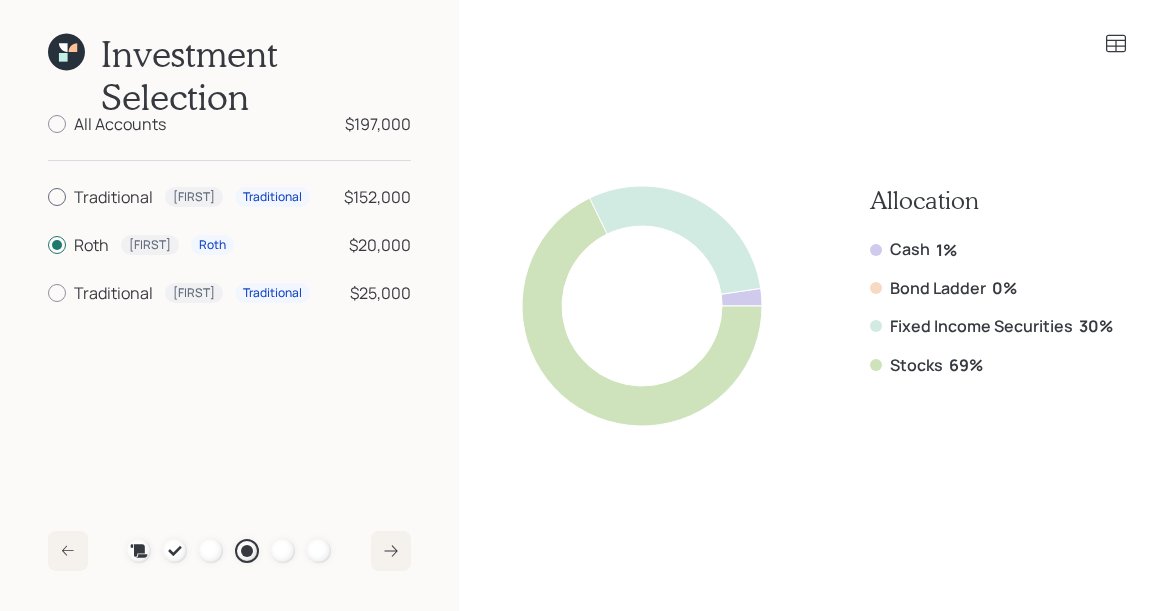 click at bounding box center [57, 197] 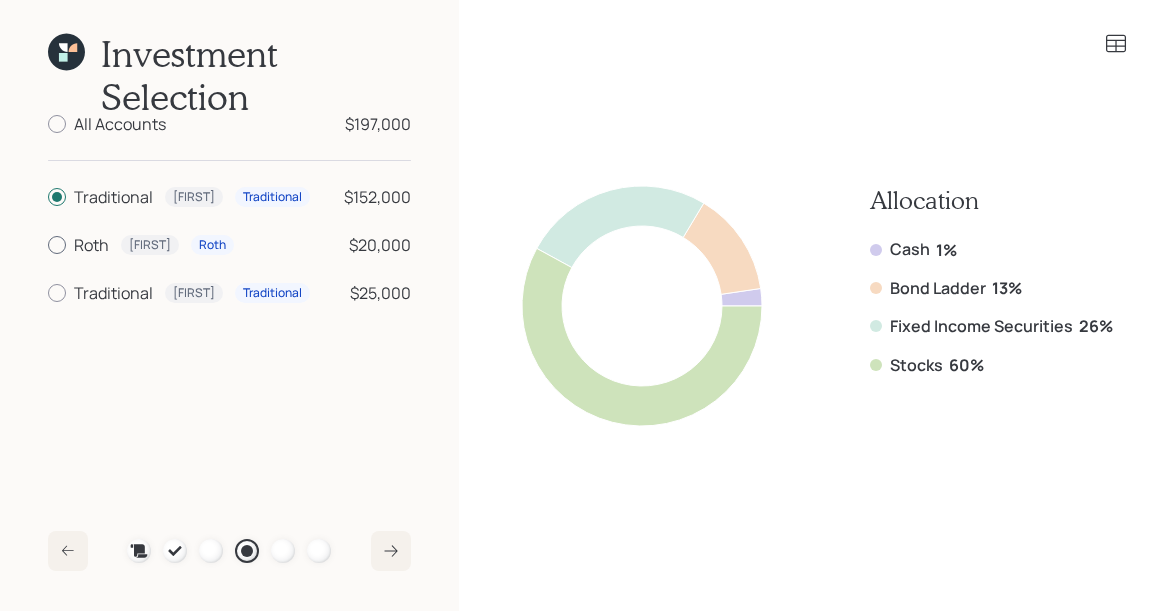 click on "Roth [FIRST] Roth $20,000" at bounding box center (229, 245) 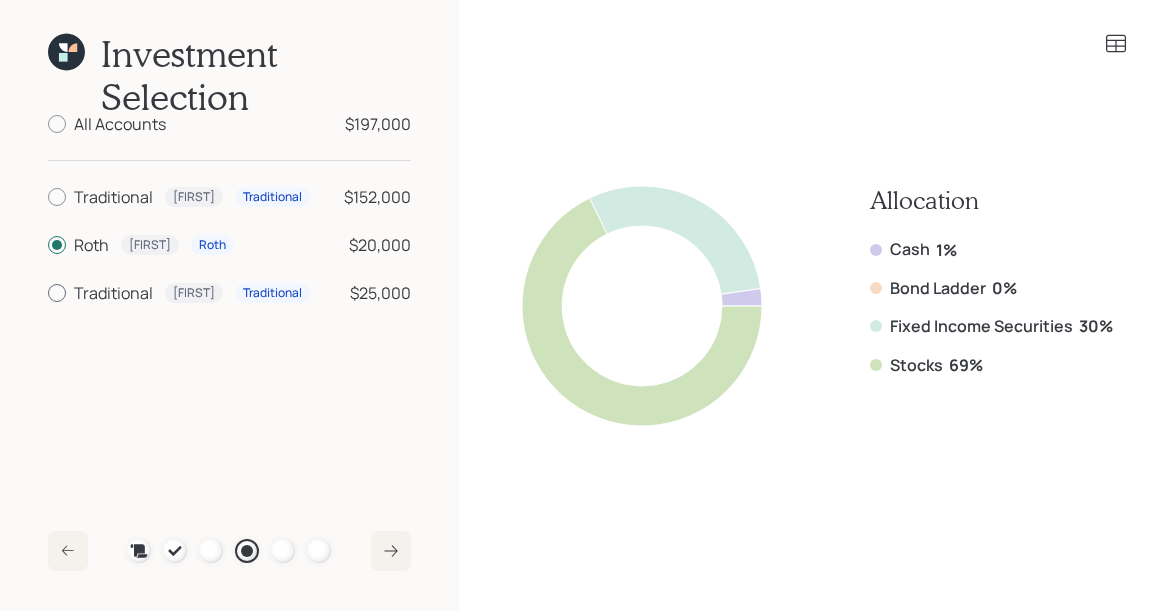 click at bounding box center (57, 197) 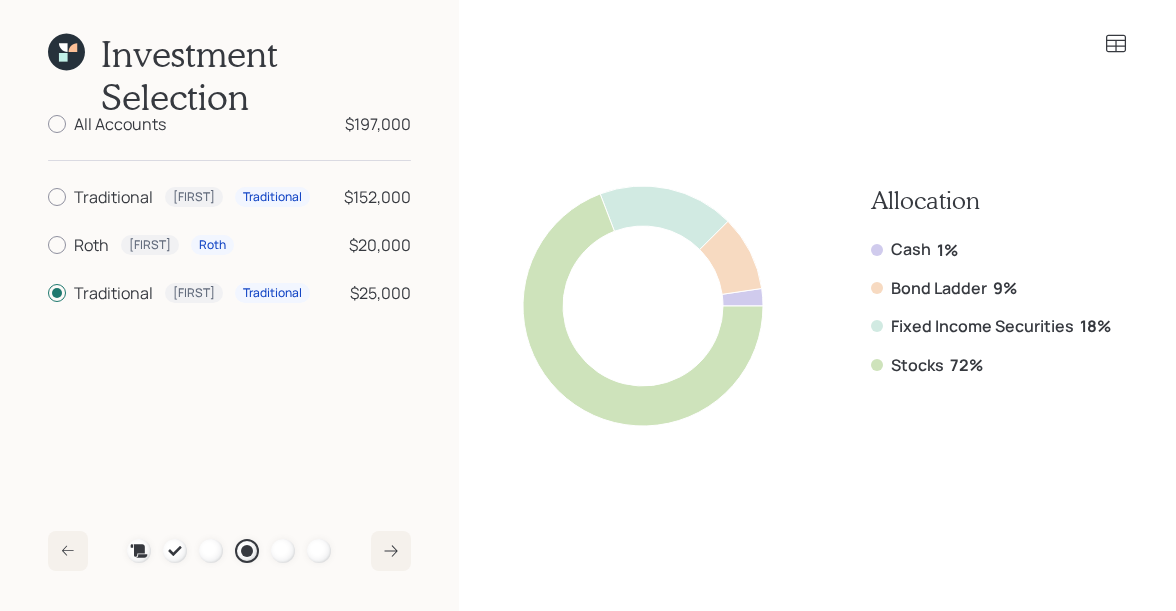 click at bounding box center (73, 47) 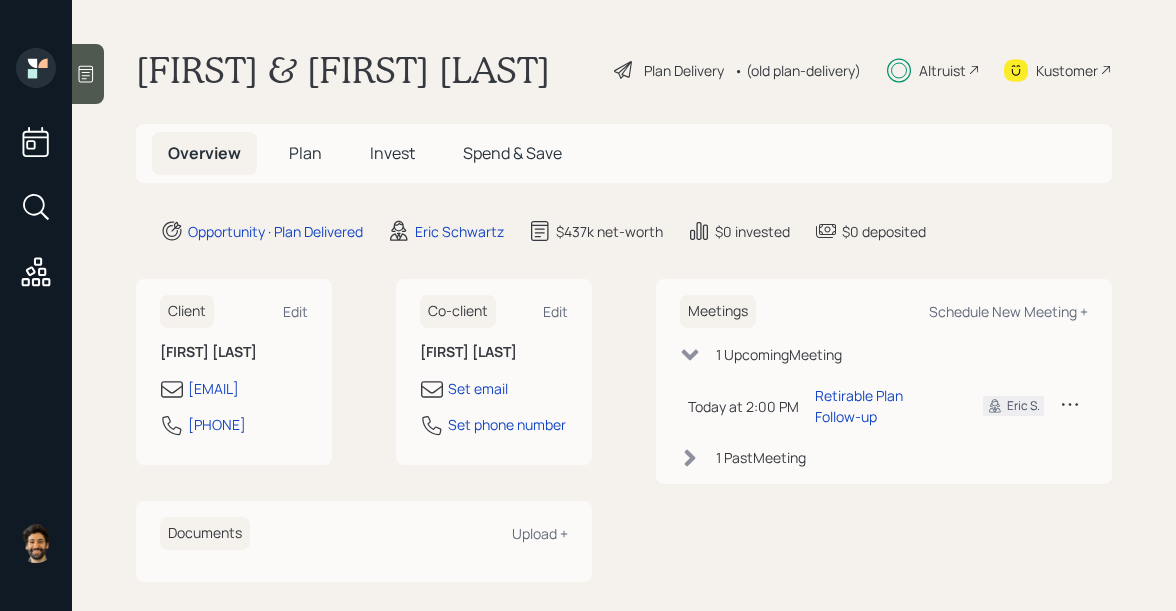 click on "Plan" at bounding box center [305, 153] 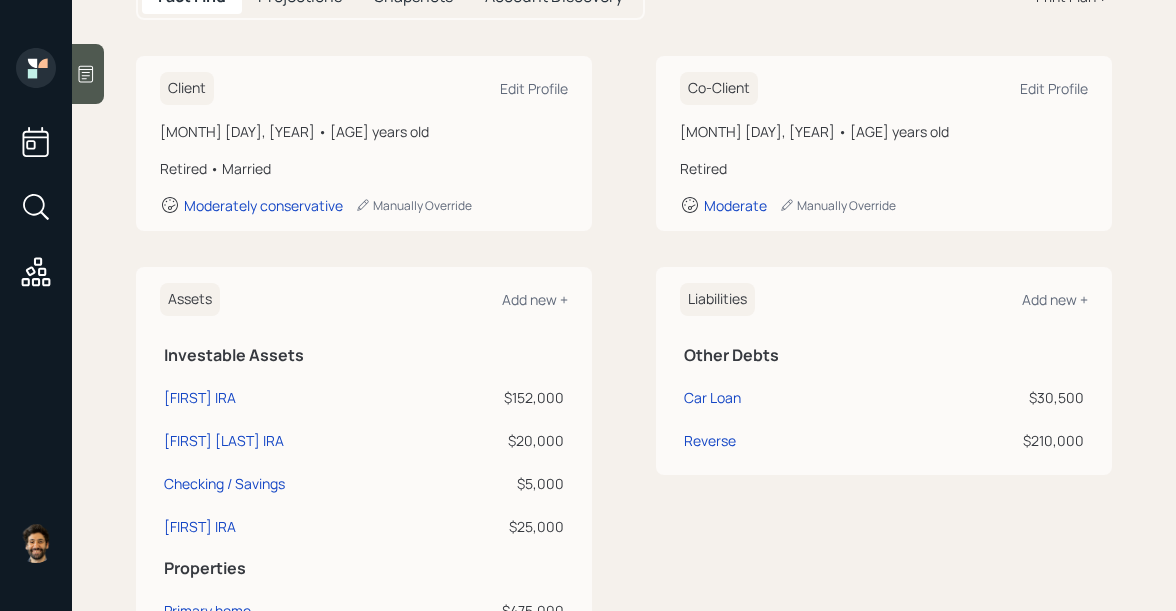 scroll, scrollTop: 0, scrollLeft: 0, axis: both 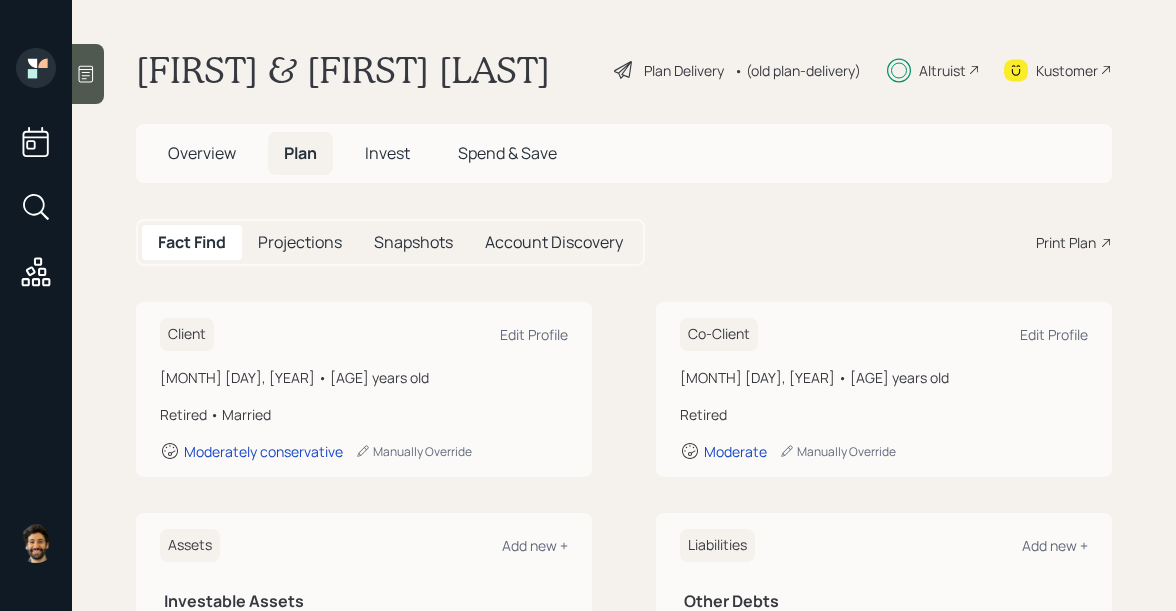 click on "• (old plan-delivery)" at bounding box center [797, 70] 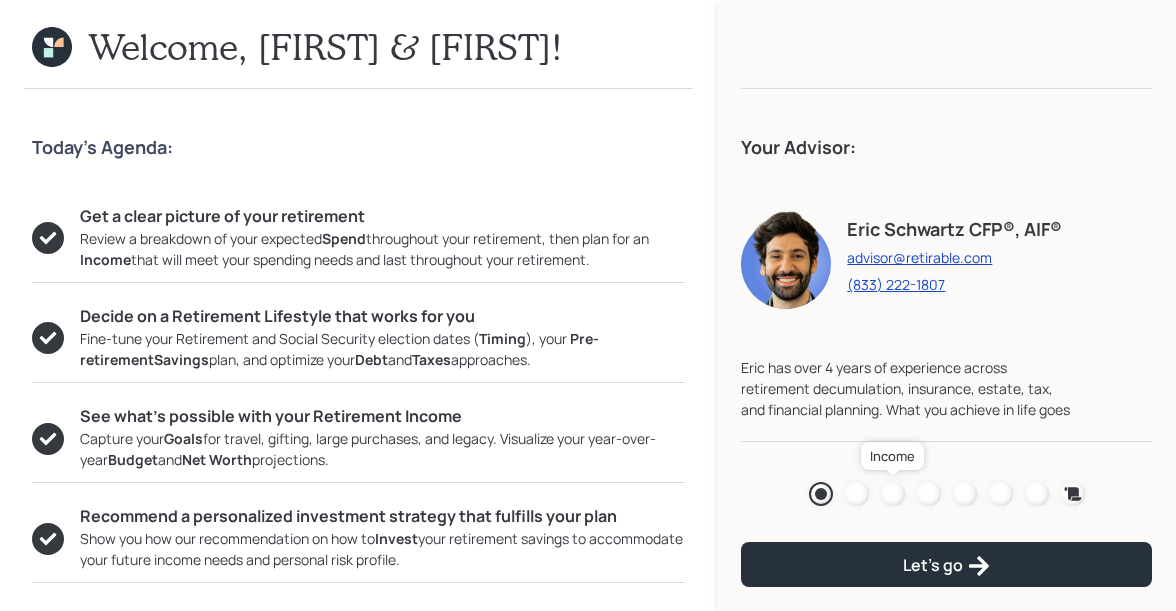 click at bounding box center (893, 494) 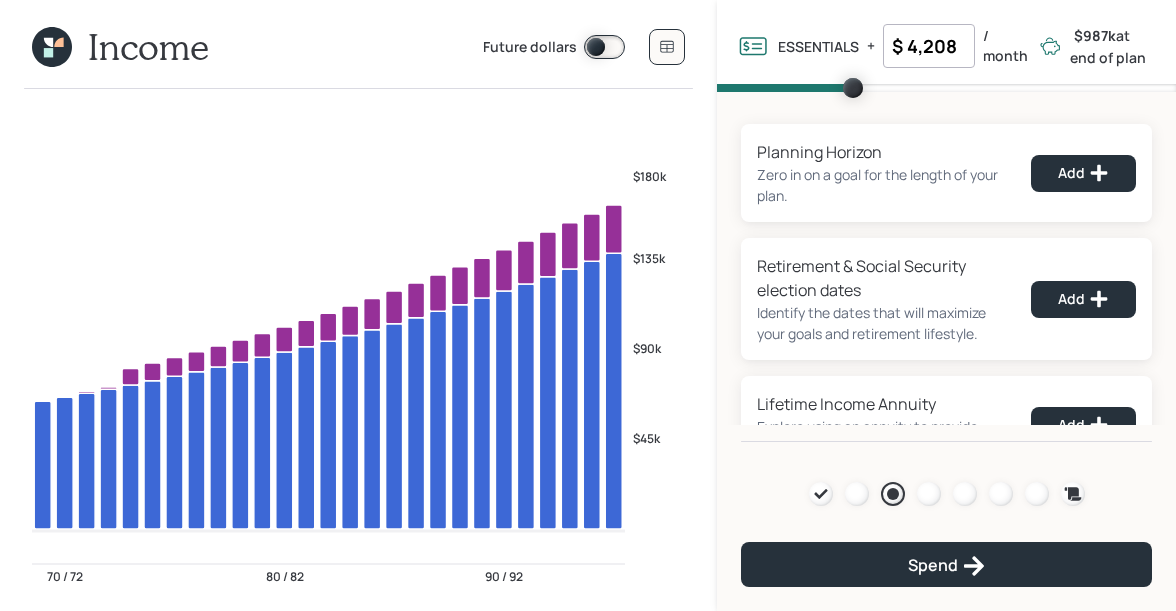 click at bounding box center (52, 47) 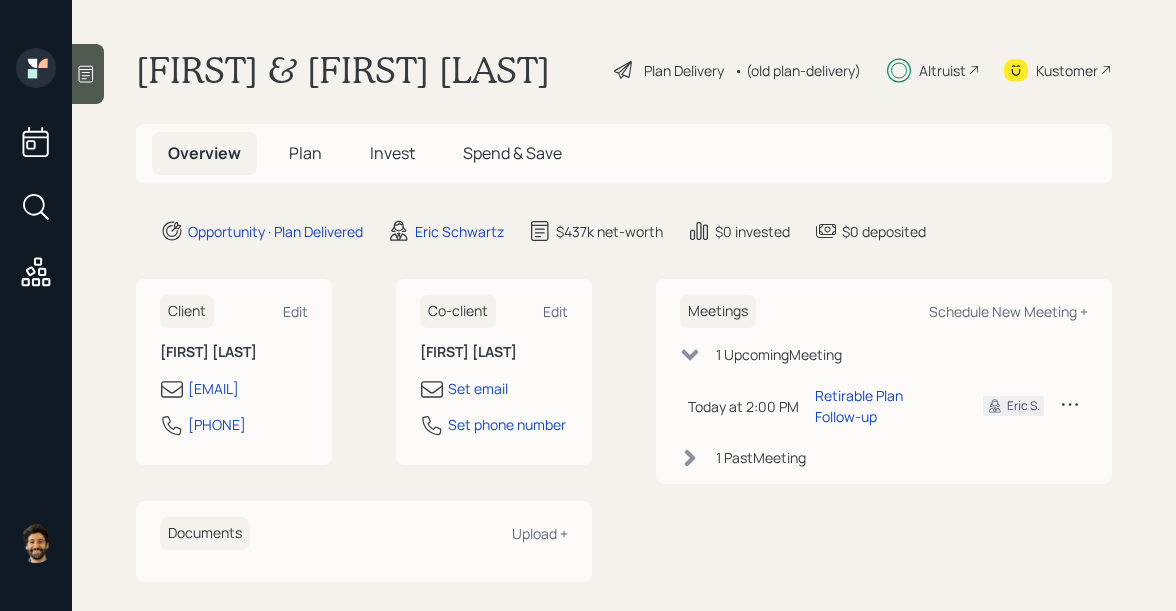 click on "Plan" at bounding box center (305, 153) 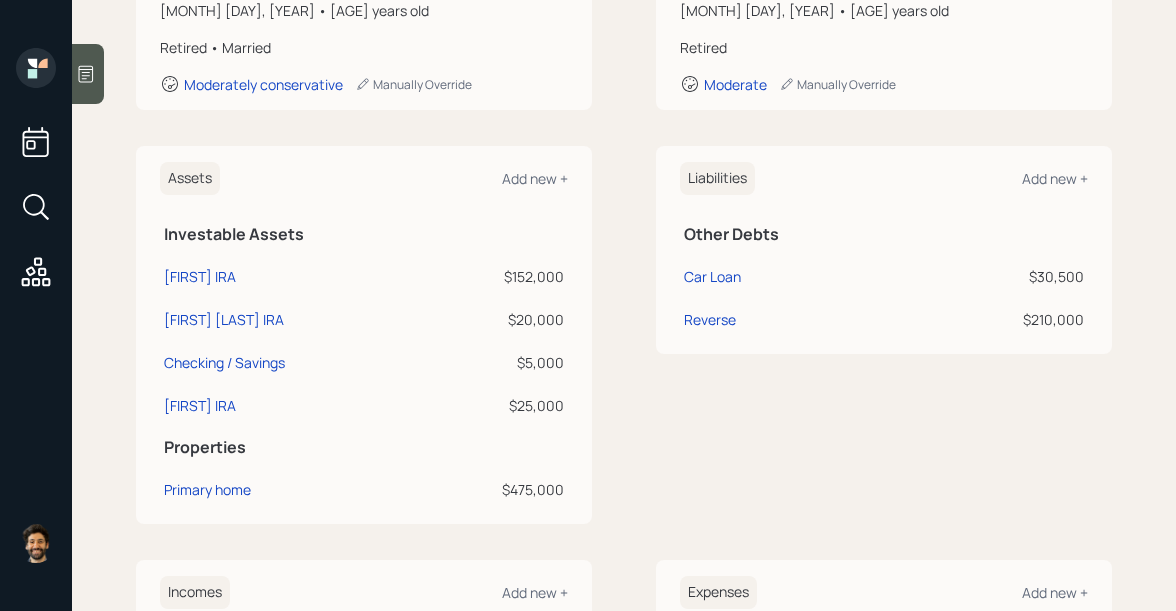 scroll, scrollTop: 0, scrollLeft: 0, axis: both 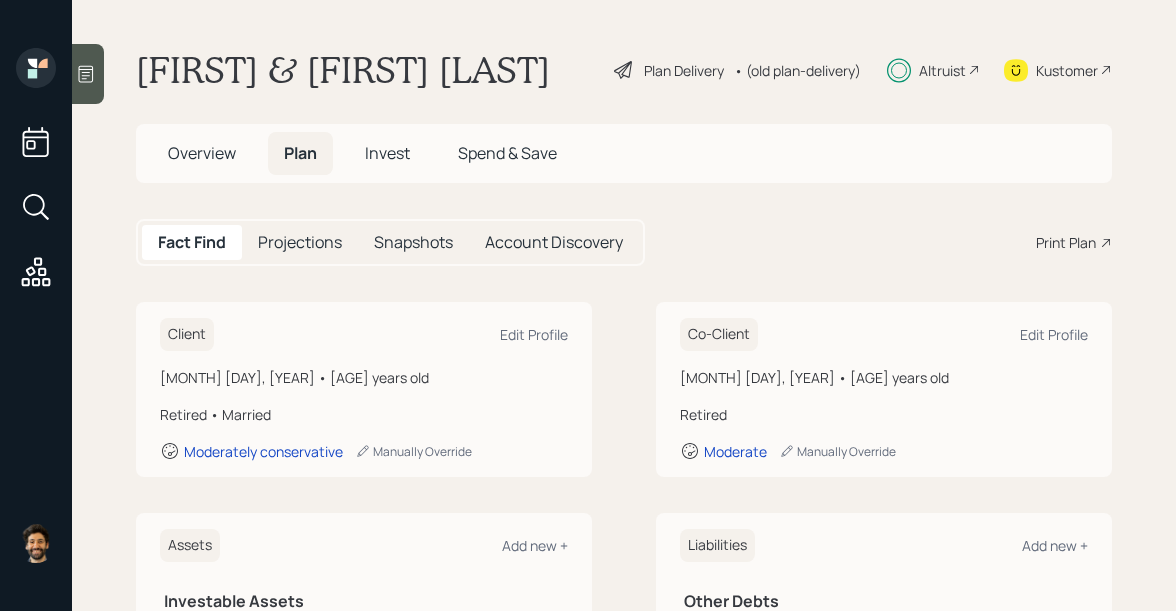 click on "• (old plan-delivery)" at bounding box center [797, 70] 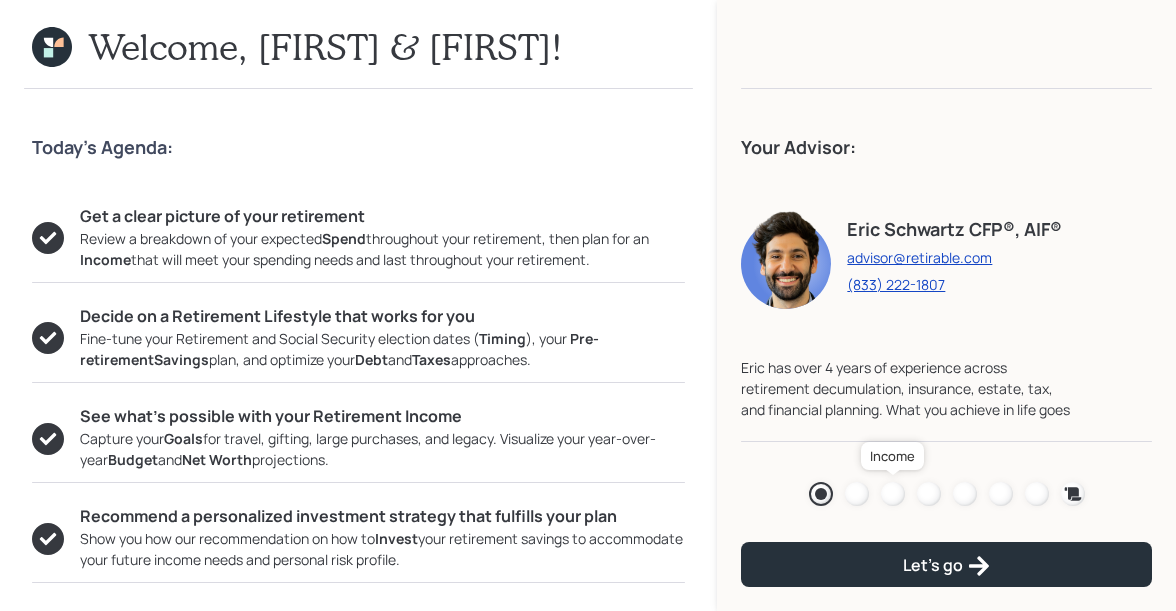 click at bounding box center (893, 494) 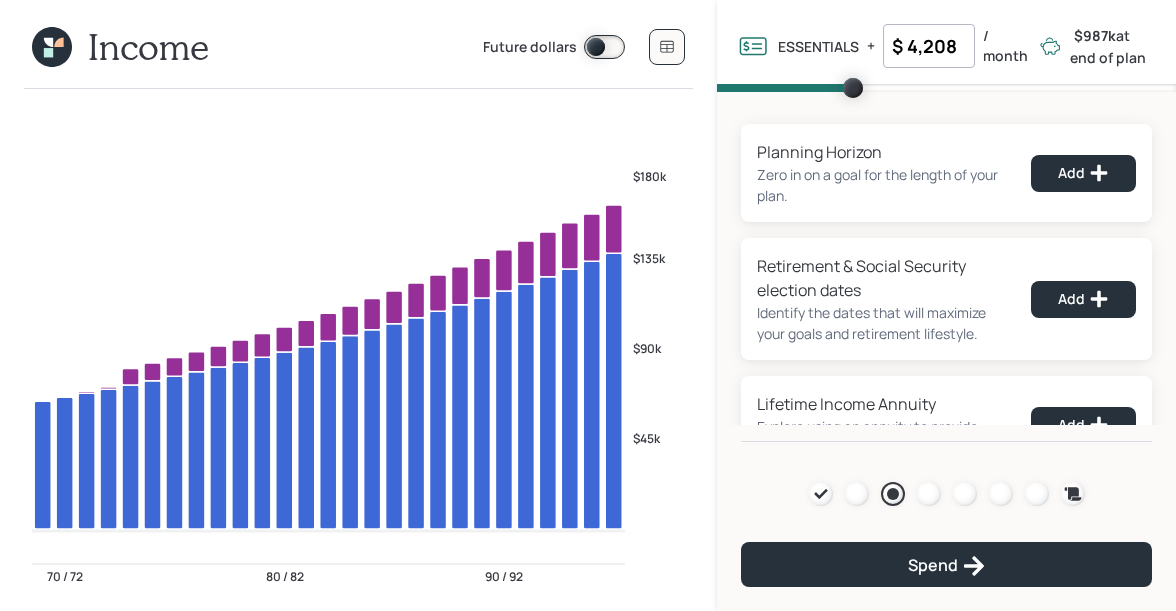 click at bounding box center (48, 42) 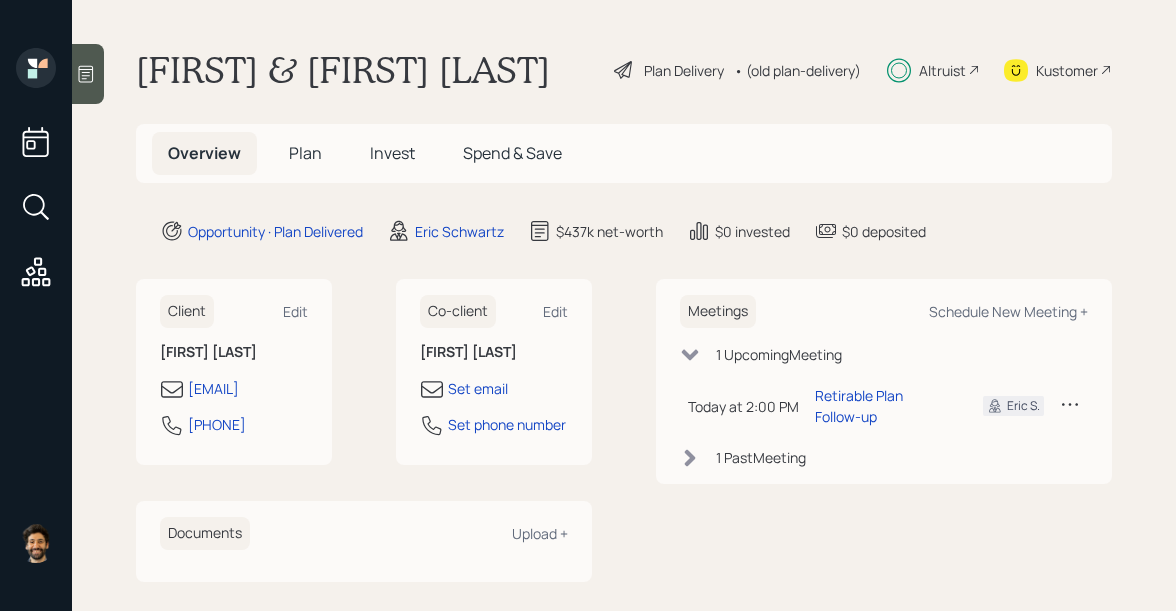 click on "Plan" at bounding box center [305, 153] 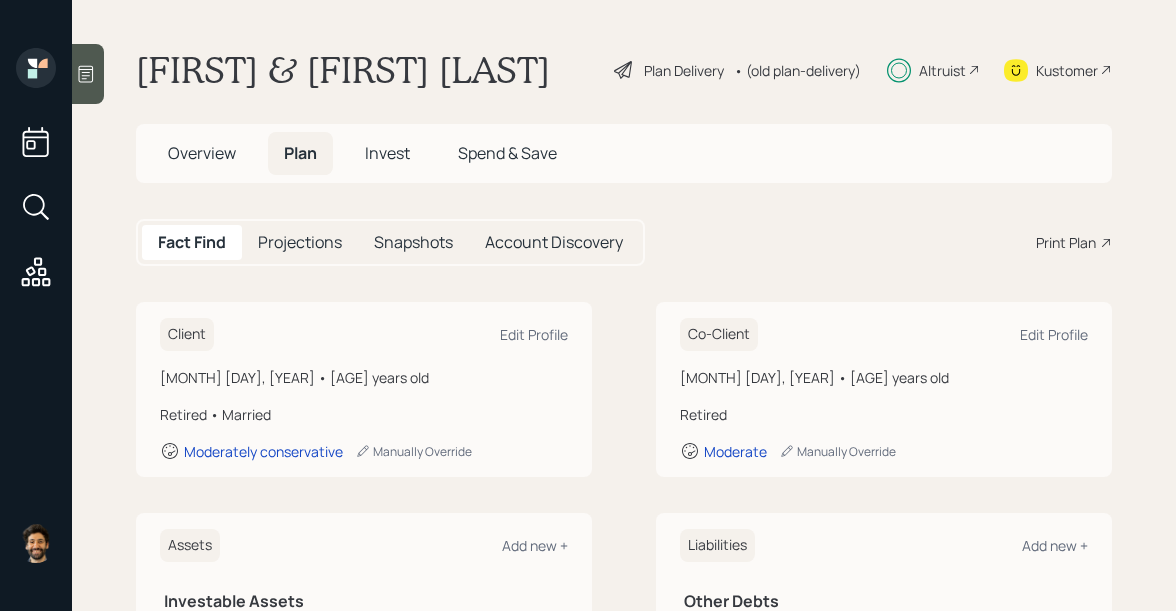 click on "Kustomer" at bounding box center (684, 70) 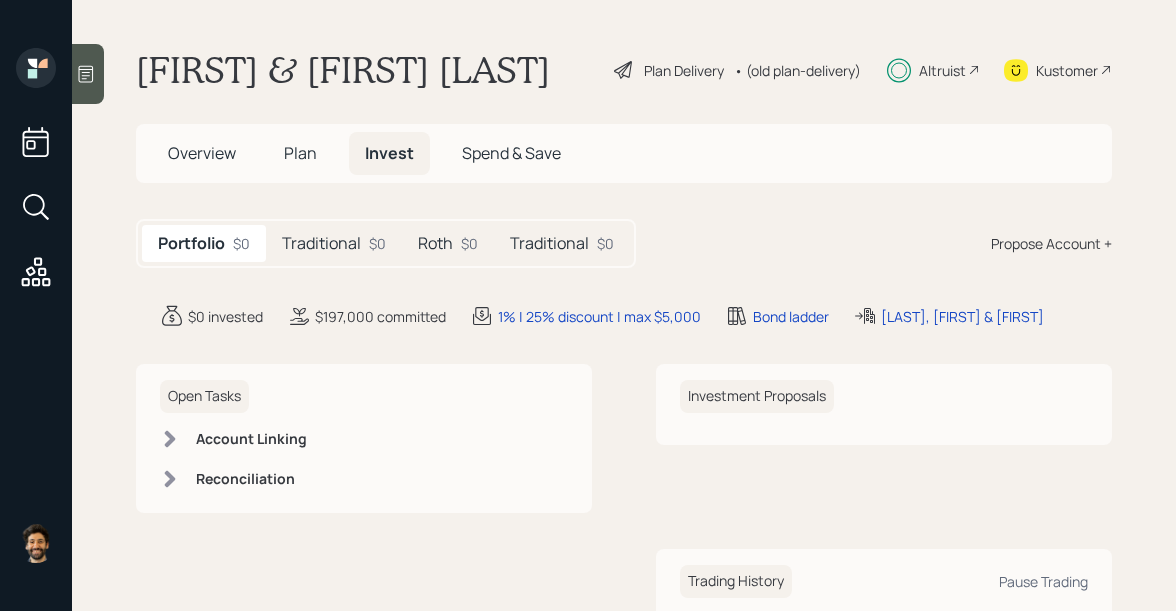 click on "Traditional $0" at bounding box center (334, 243) 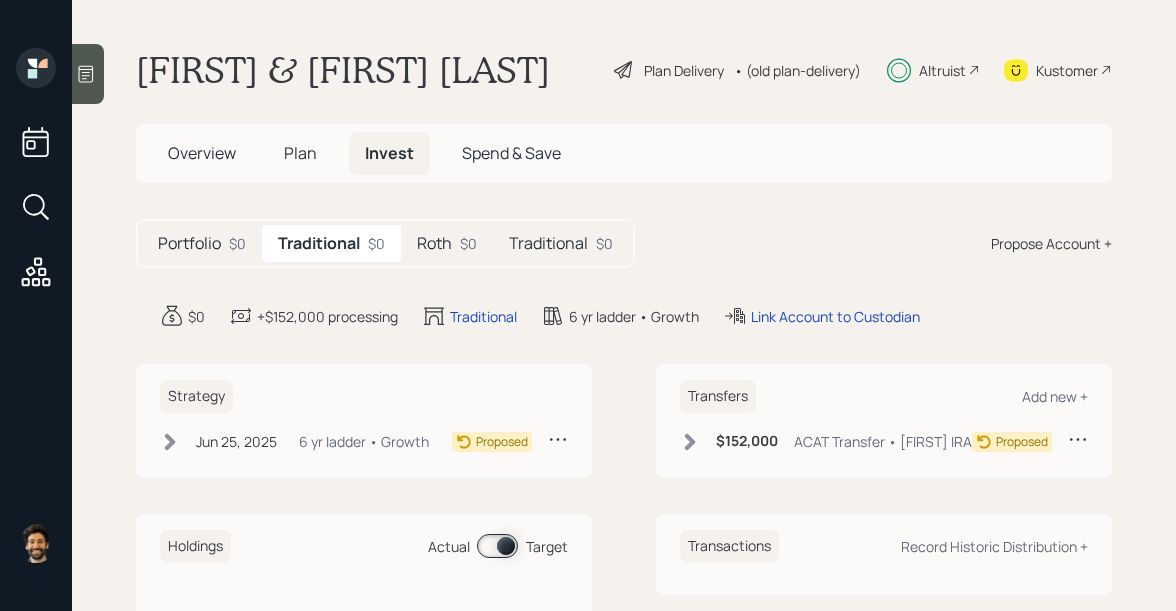 click on "Roth $0" at bounding box center [447, 243] 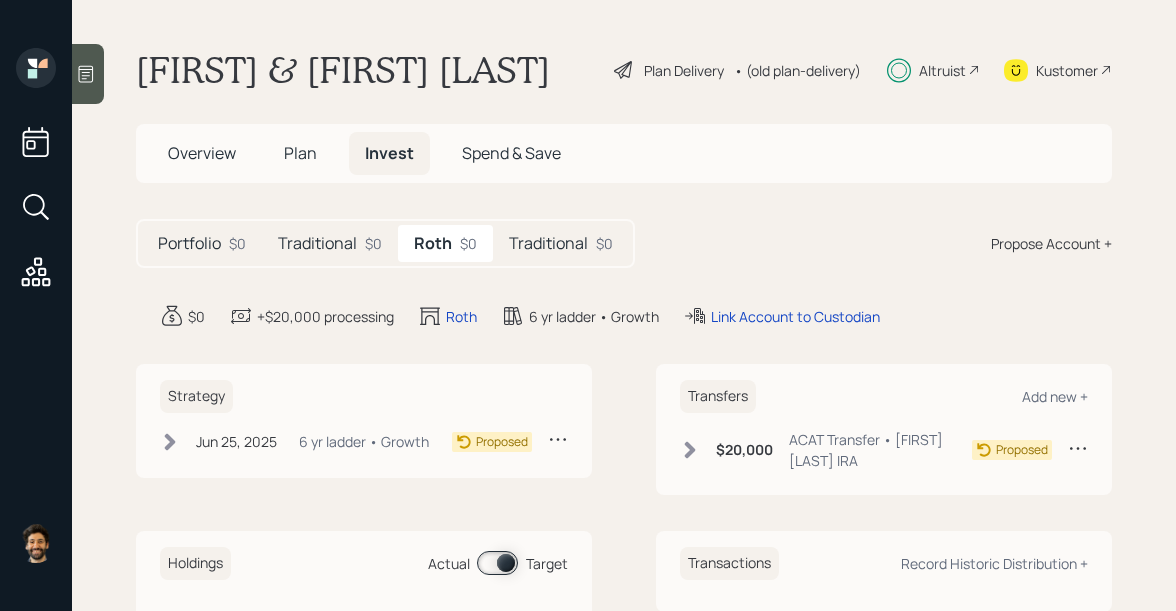 click on "Traditional" at bounding box center [189, 243] 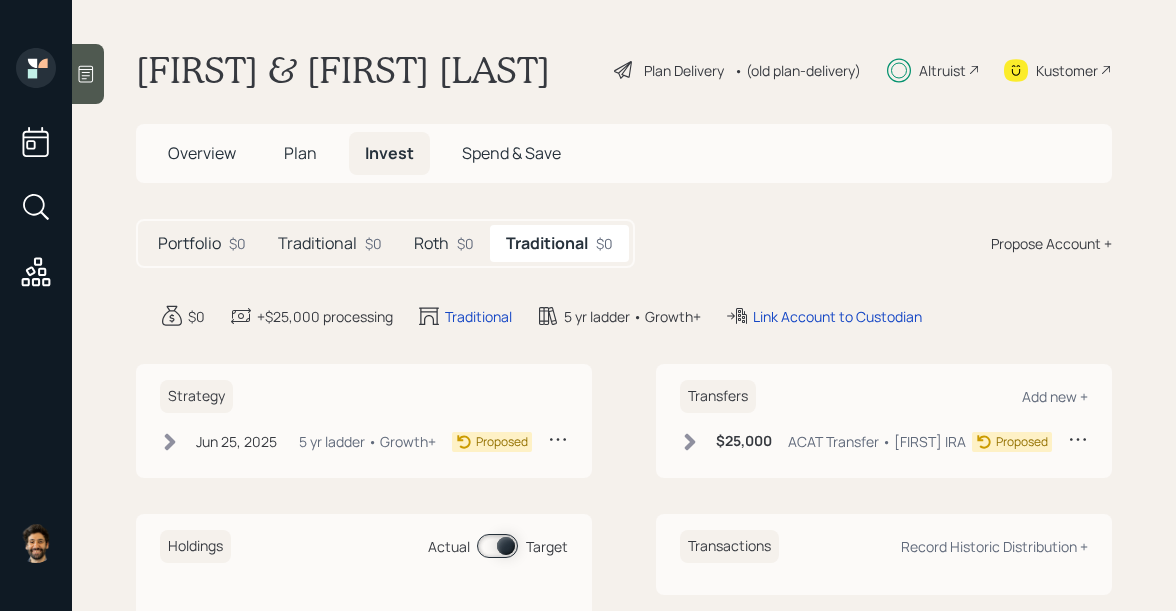 click on "Traditional" at bounding box center (189, 243) 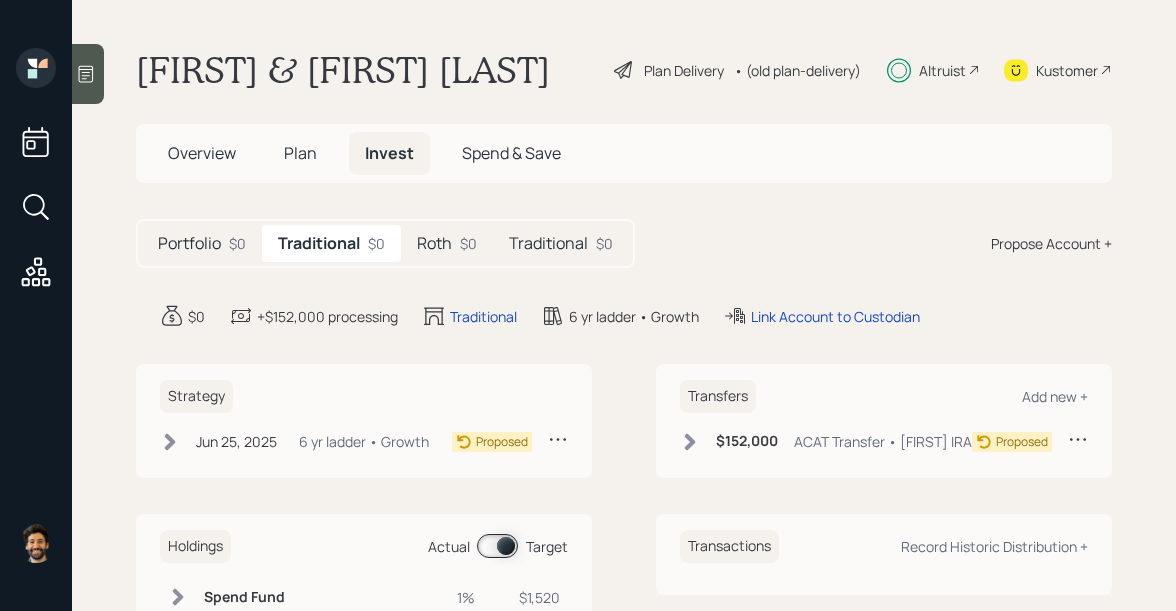 click on "Roth" at bounding box center (189, 243) 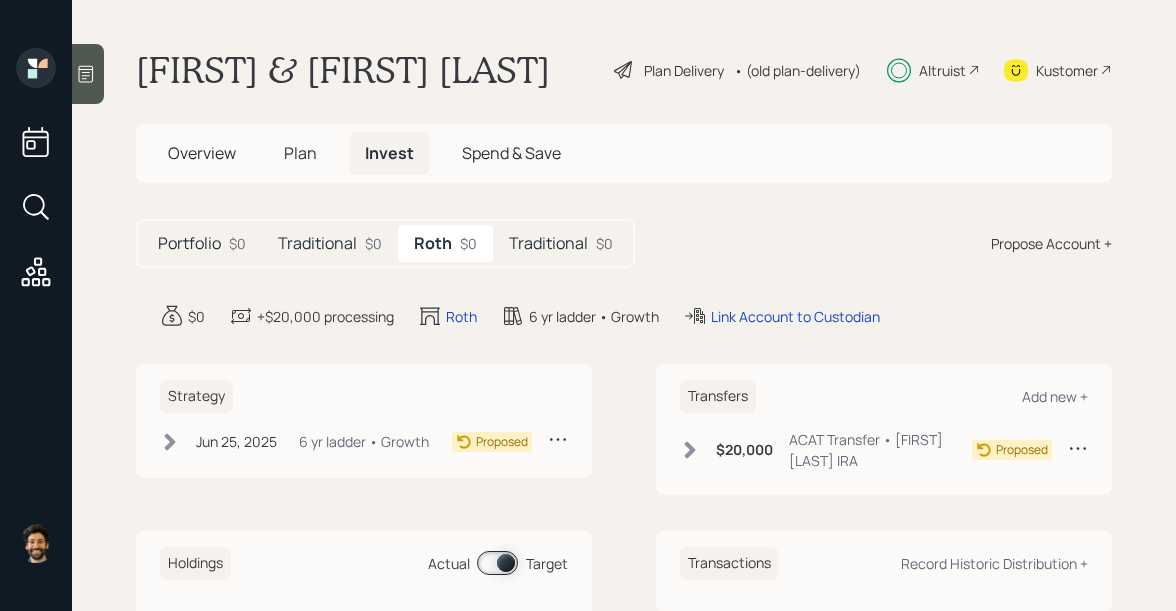 click on "Traditional" at bounding box center [189, 243] 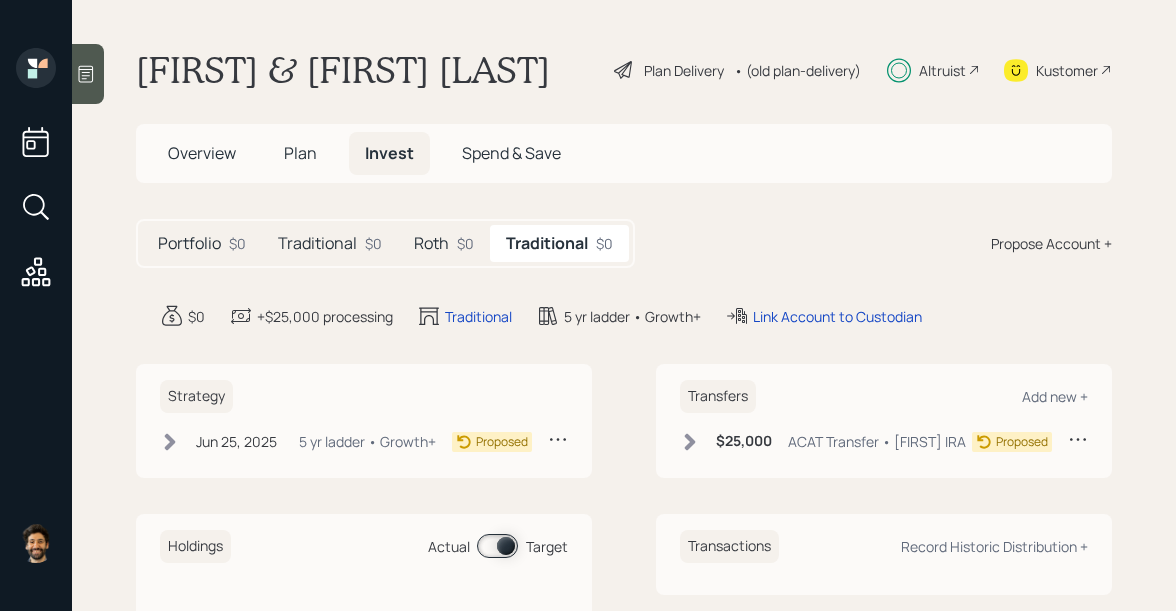 click on "Traditional" at bounding box center (189, 243) 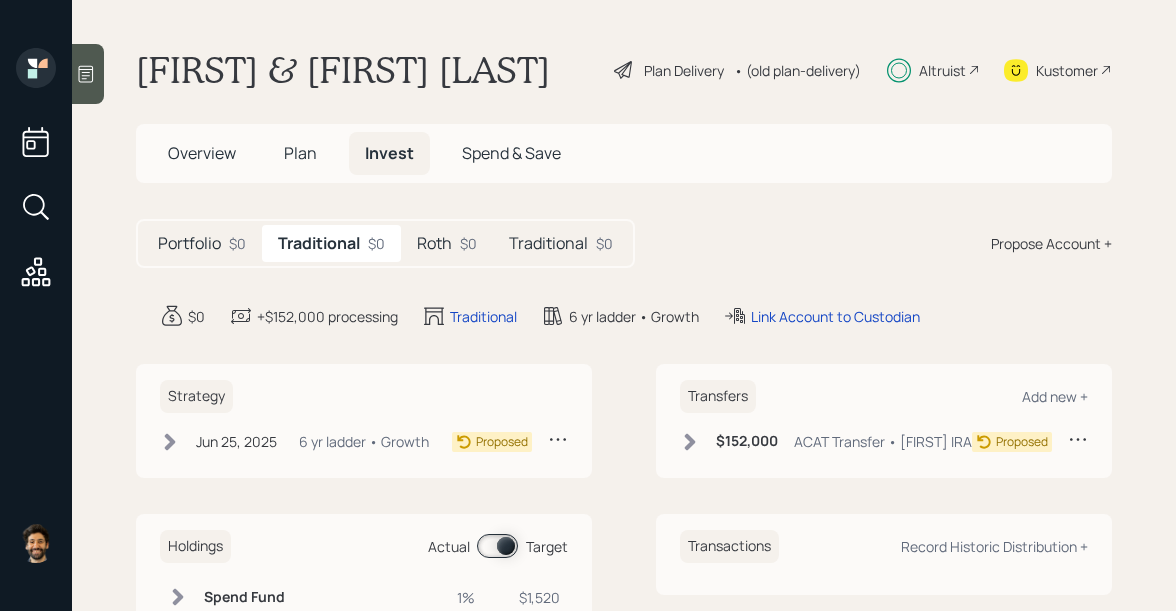 click on "Plan" at bounding box center [300, 153] 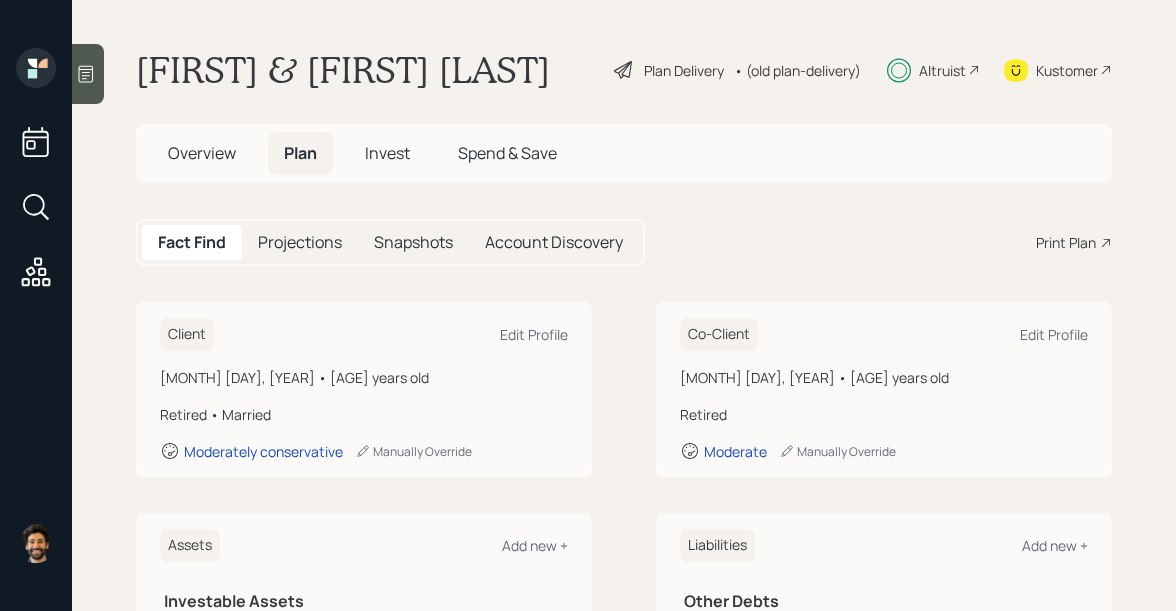click on "Overview" at bounding box center (202, 153) 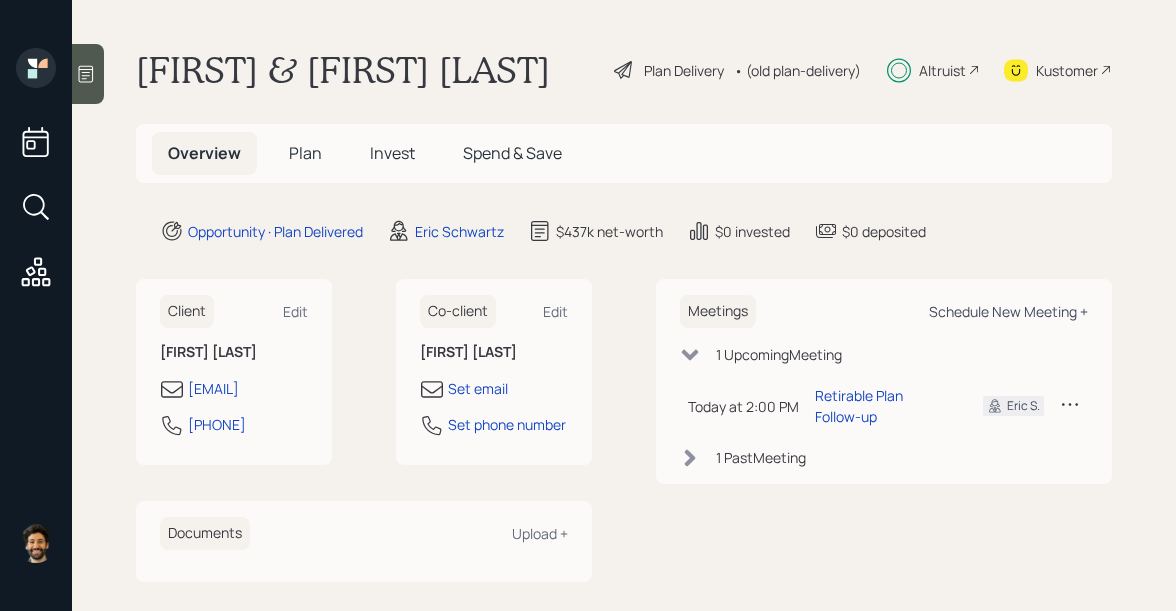 click on "Schedule New Meeting +" at bounding box center (295, 311) 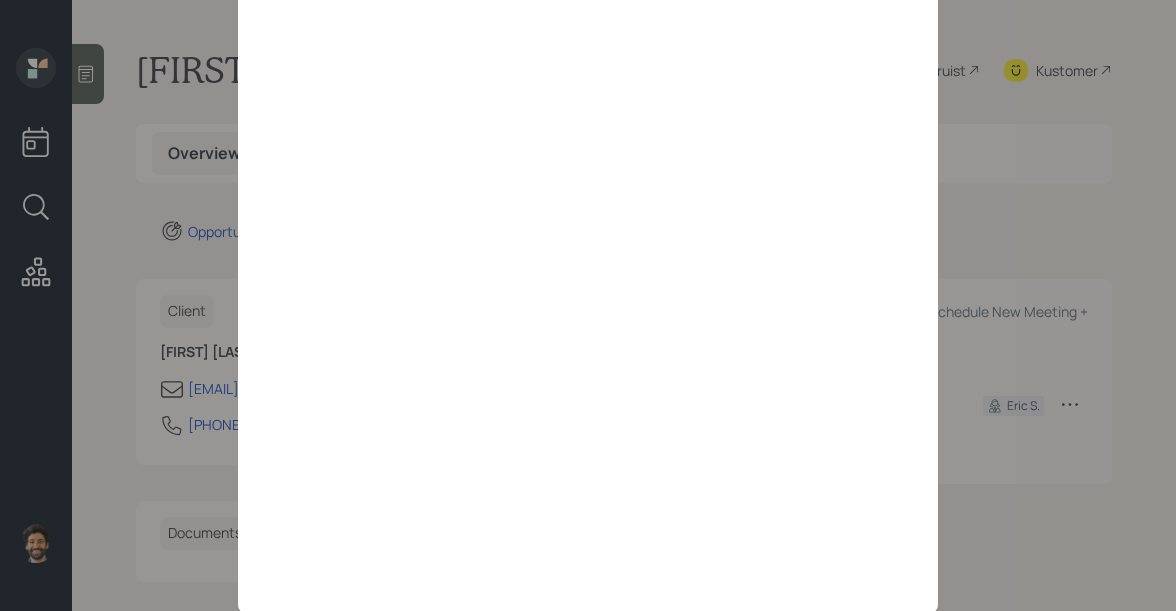 scroll, scrollTop: 0, scrollLeft: 0, axis: both 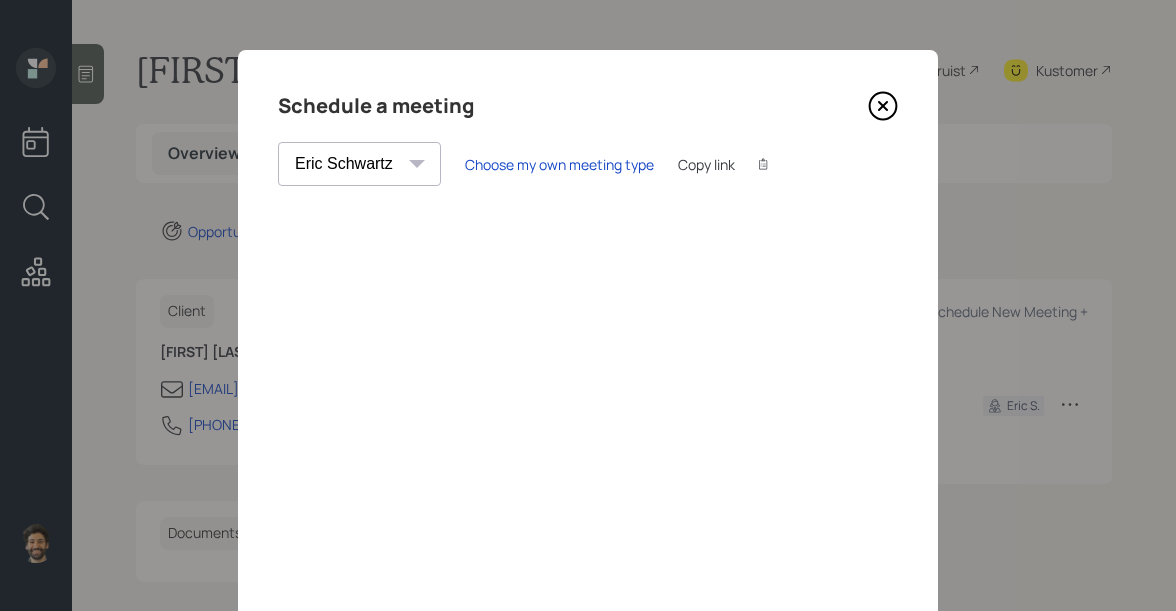 click at bounding box center (883, 106) 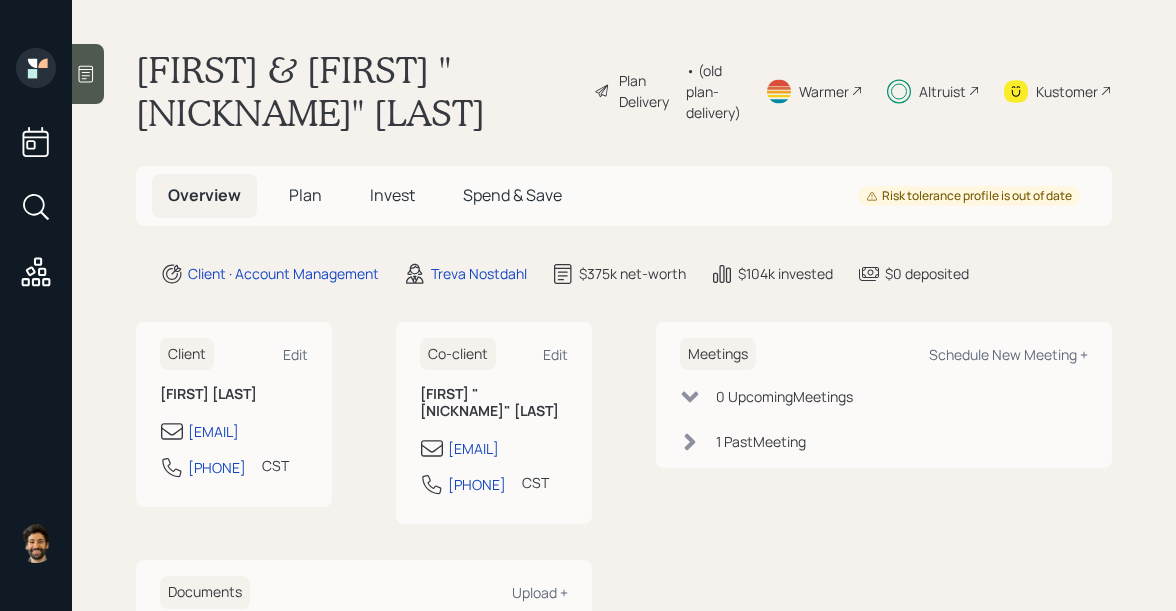 scroll, scrollTop: 0, scrollLeft: 0, axis: both 